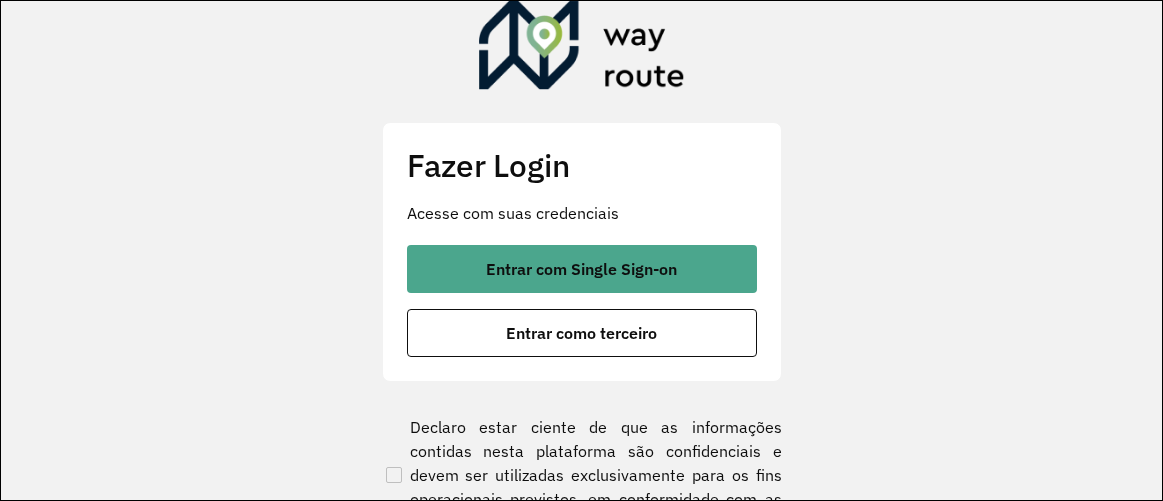 scroll, scrollTop: 0, scrollLeft: 0, axis: both 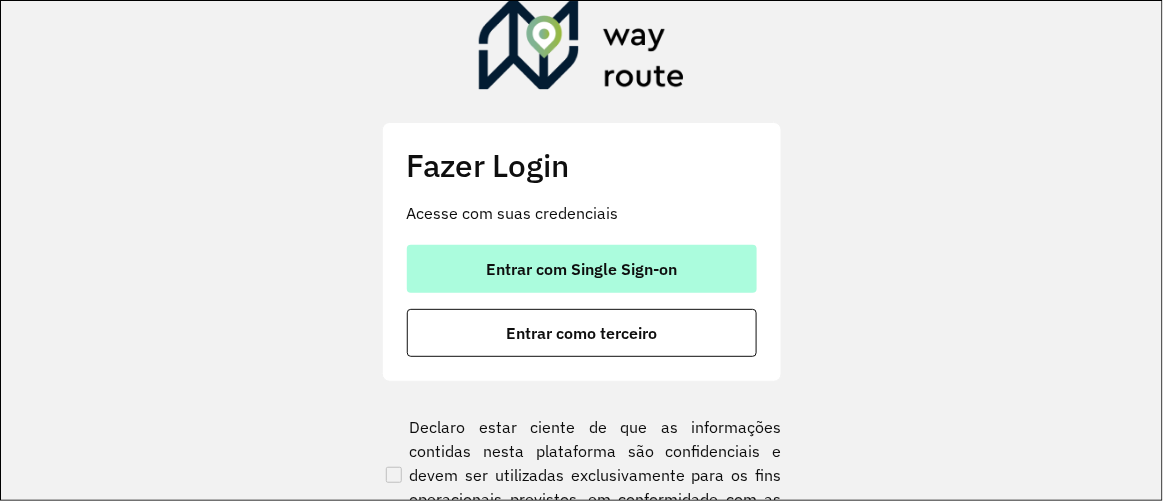 click on "Entrar com Single Sign-on" at bounding box center (582, 269) 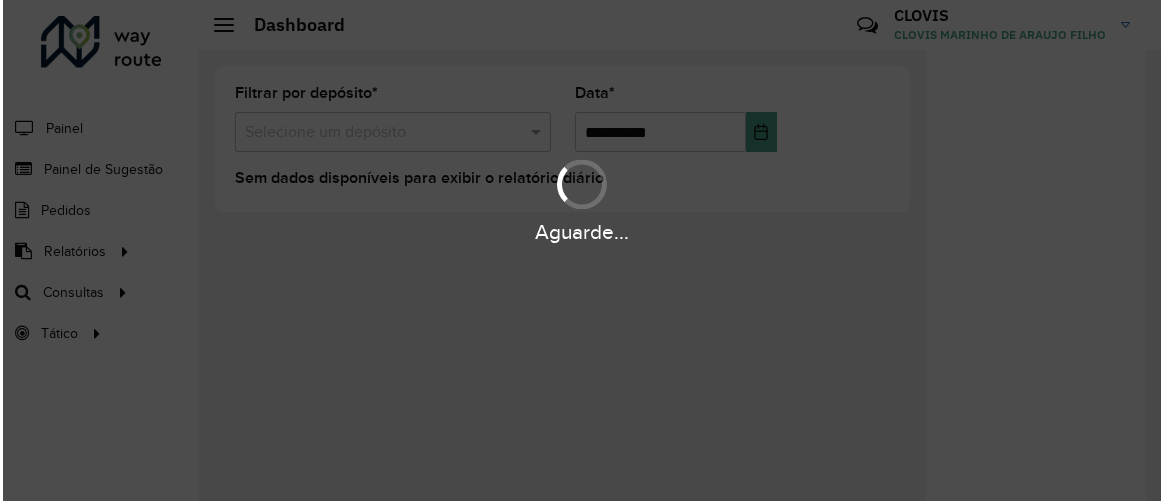 scroll, scrollTop: 0, scrollLeft: 0, axis: both 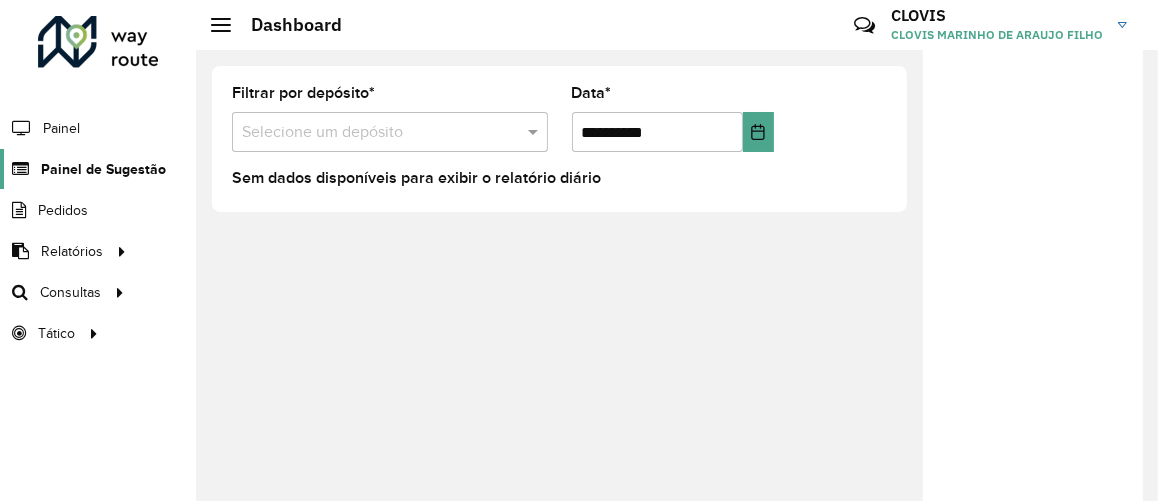 click on "Painel de Sugestão" 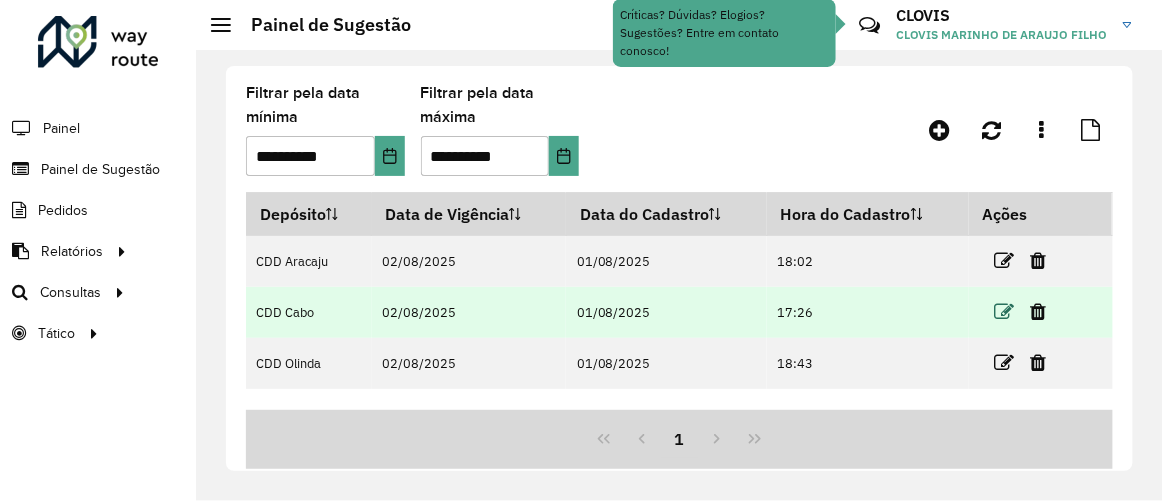 click at bounding box center [1005, 312] 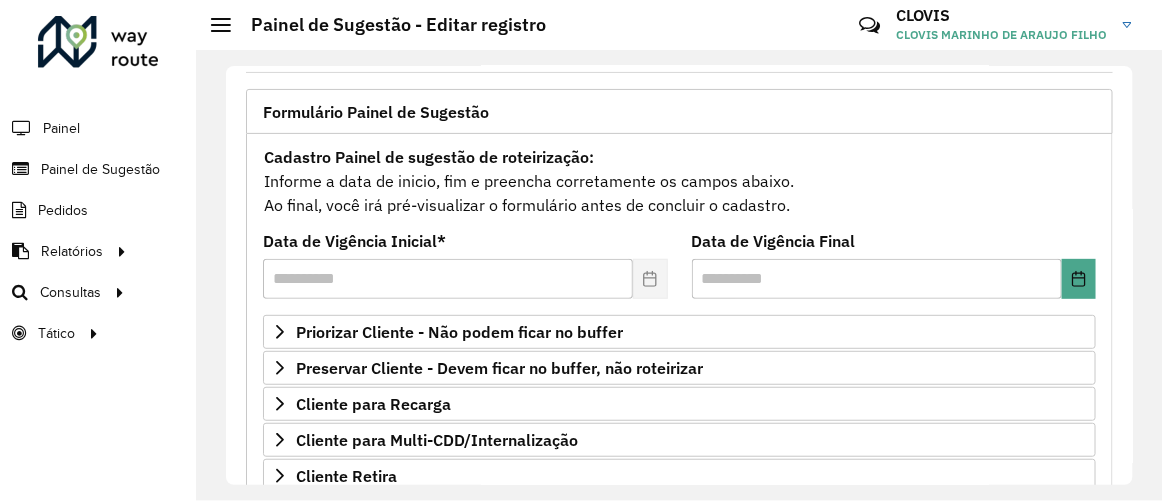 scroll, scrollTop: 483, scrollLeft: 0, axis: vertical 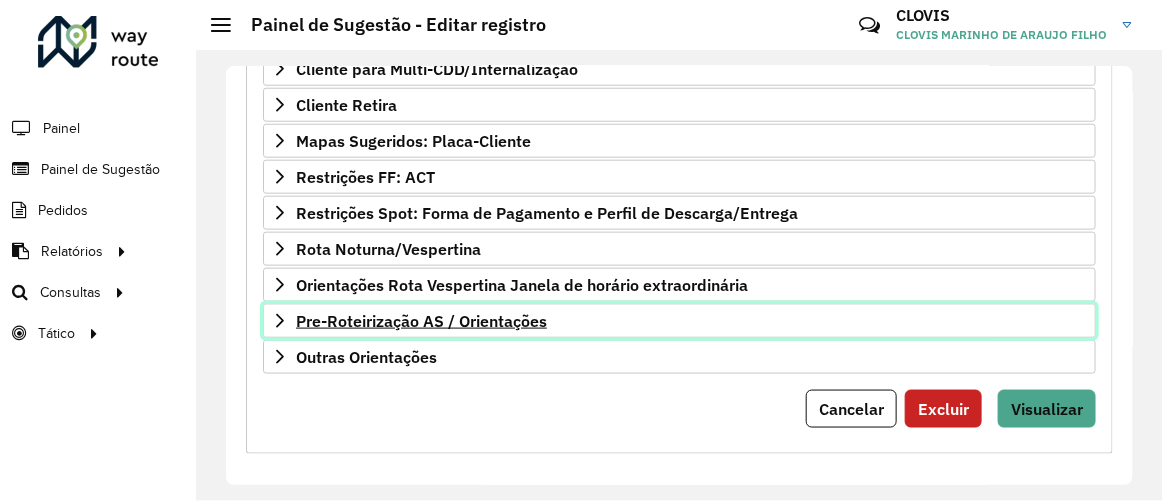 click on "Pre-Roteirização AS / Orientações" at bounding box center (421, 321) 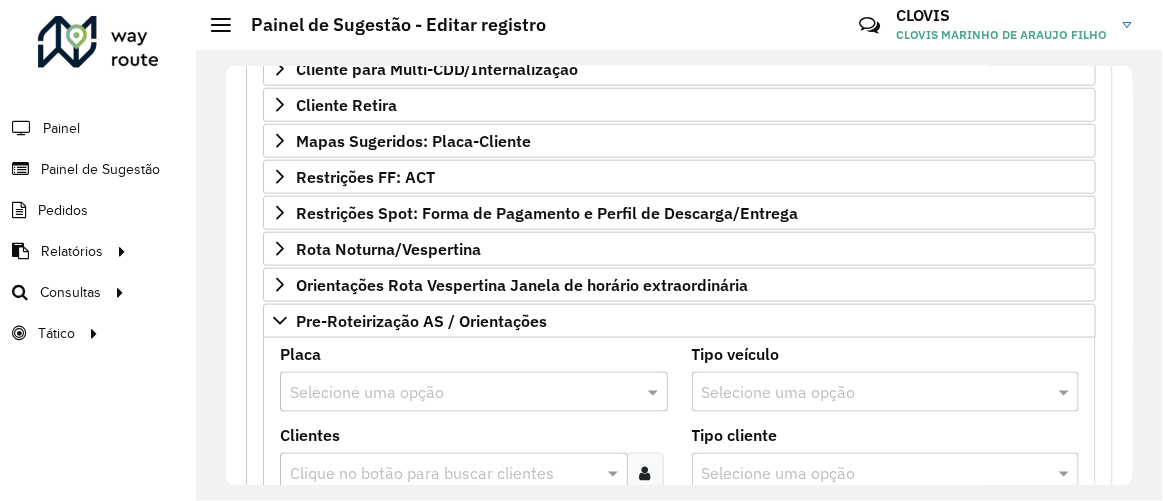 paste on "*******" 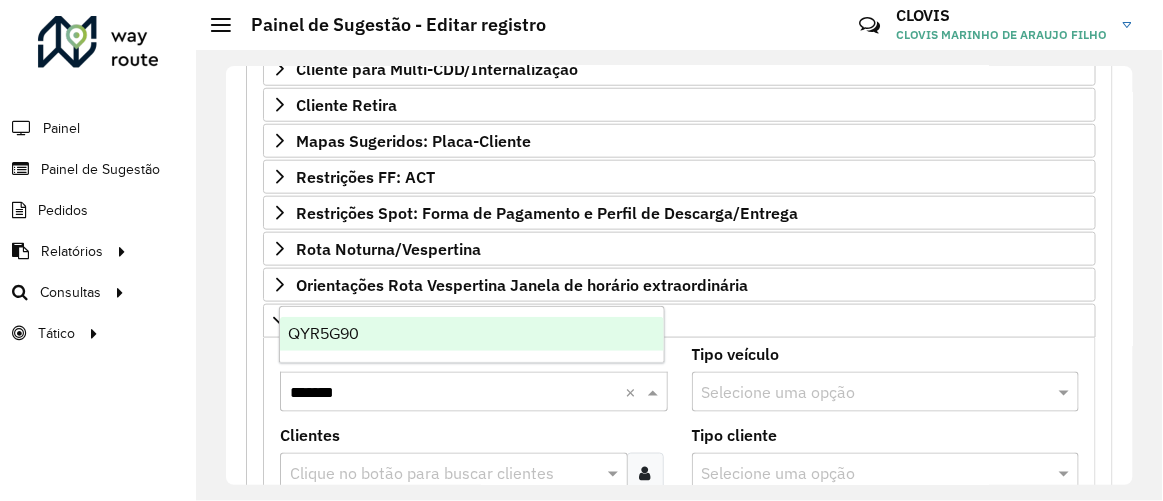 type 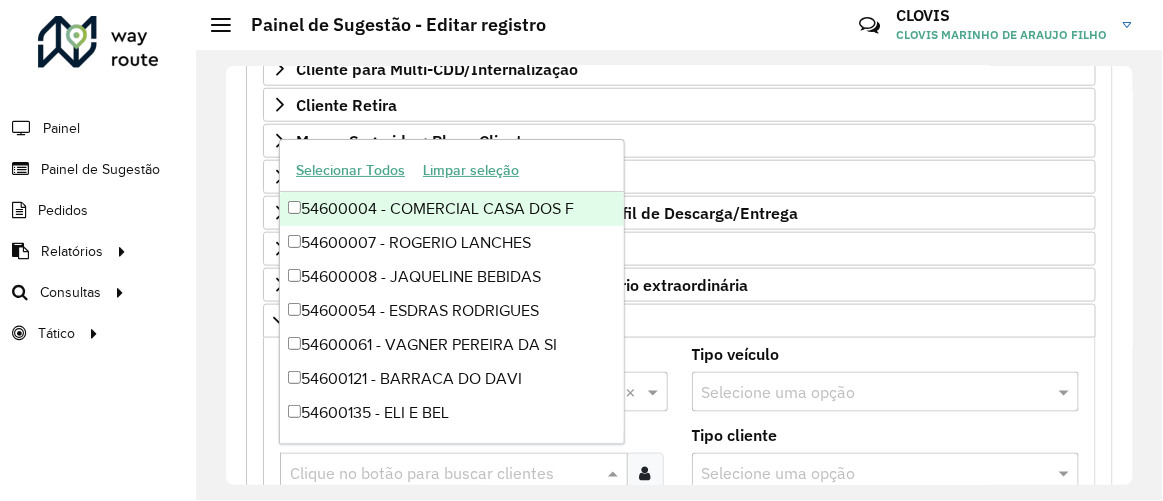 click at bounding box center [444, 474] 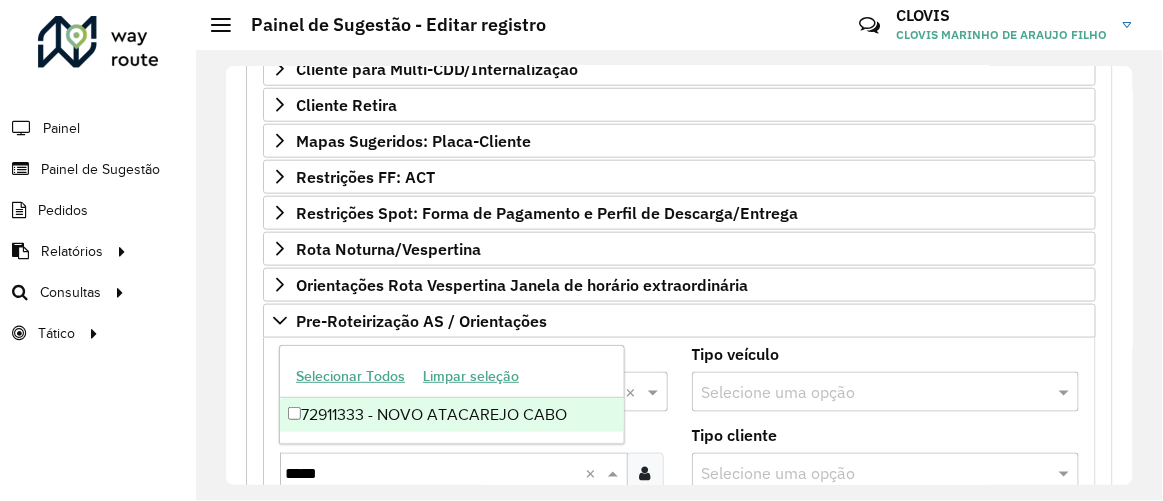 type 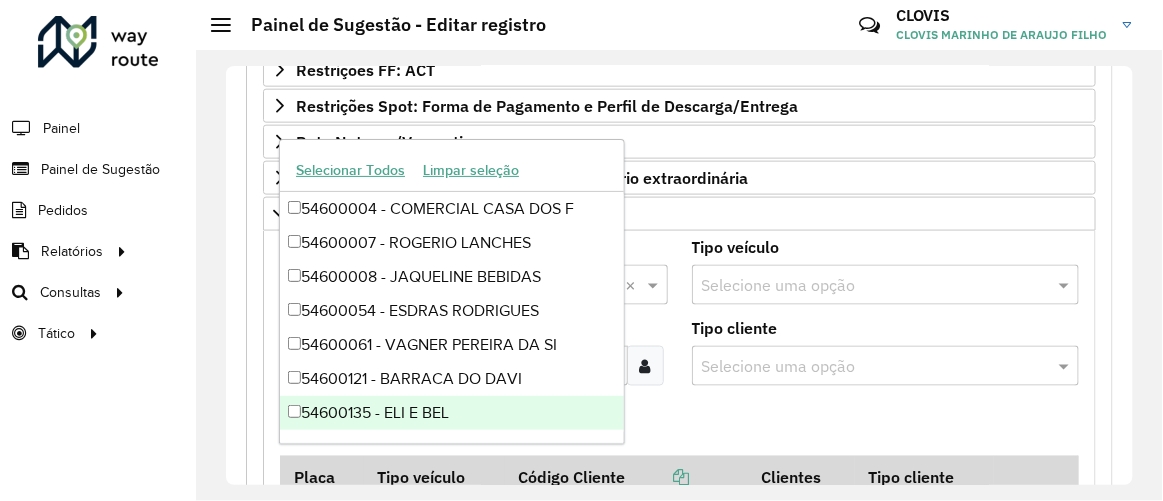 scroll, scrollTop: 656, scrollLeft: 0, axis: vertical 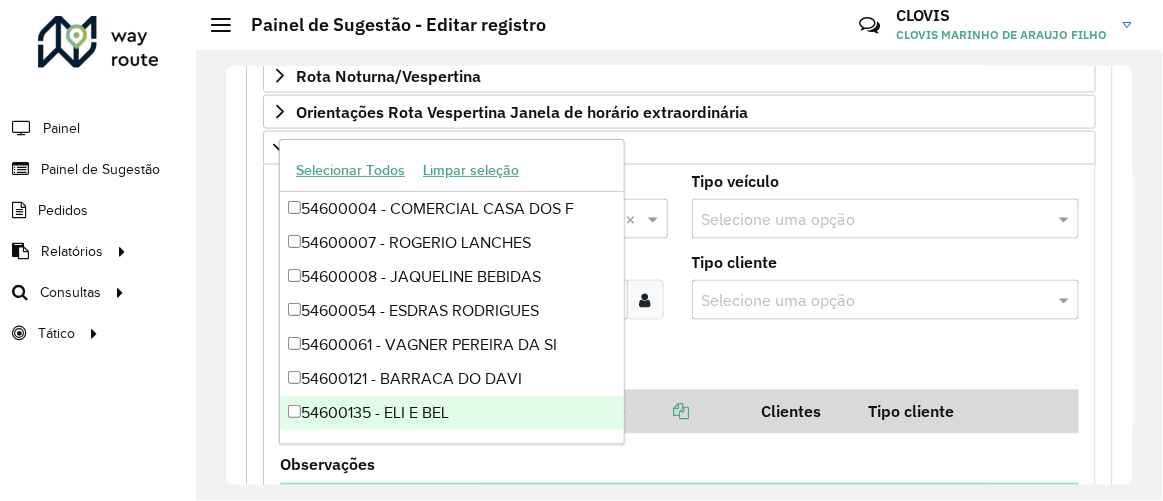 click on "Adicionar" at bounding box center [679, 363] 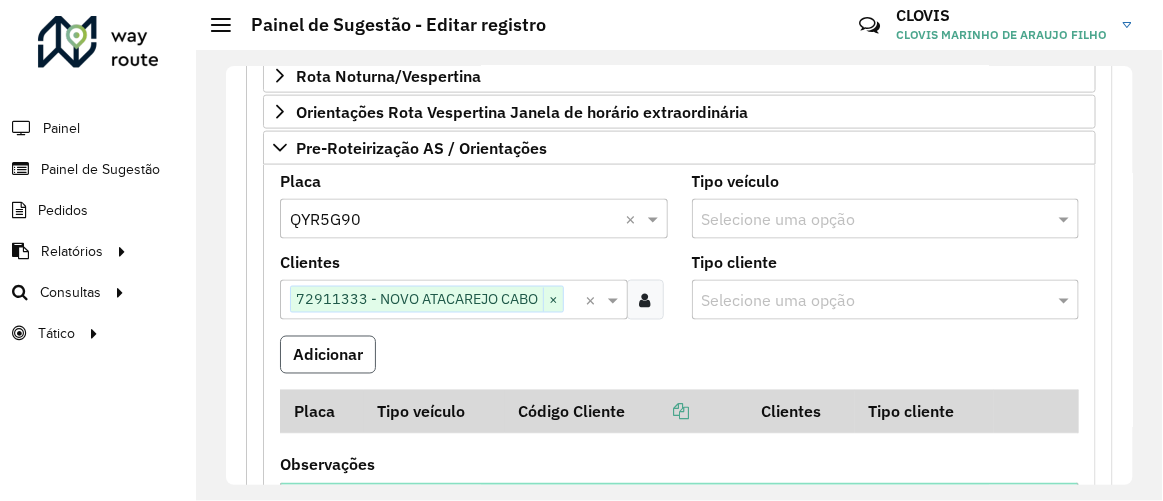 click on "Adicionar" at bounding box center [328, 355] 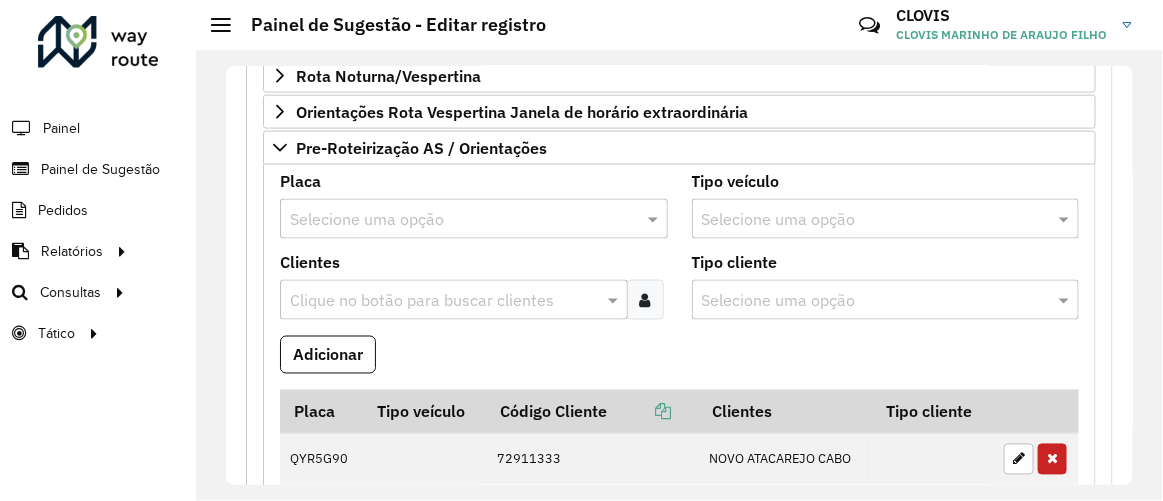 type 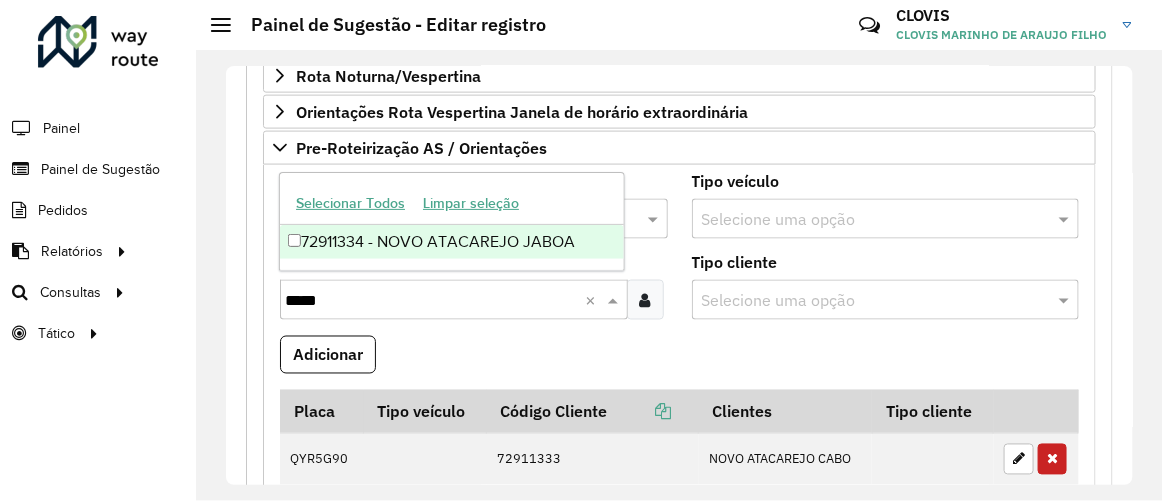 type 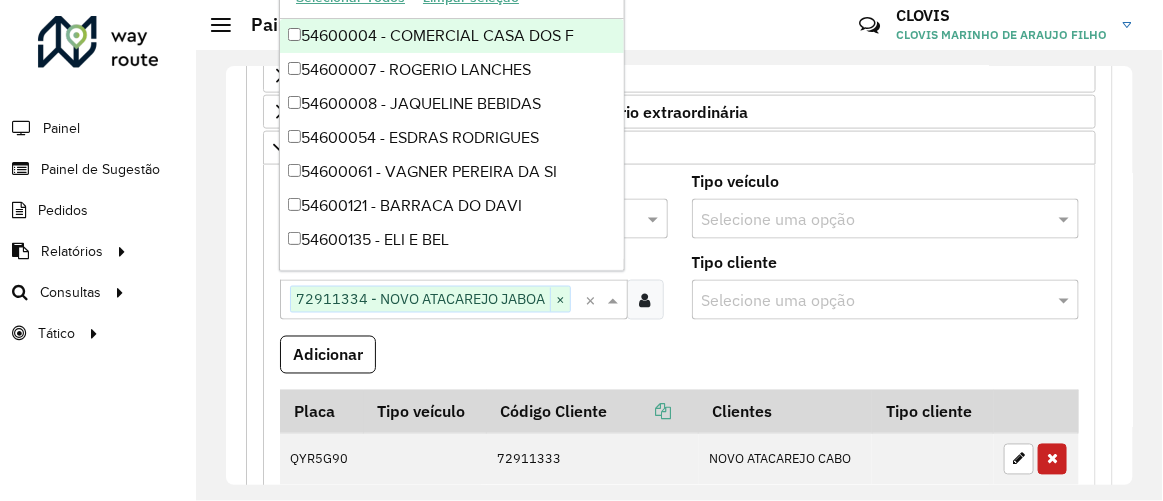 click on "Adicionar" at bounding box center [679, 363] 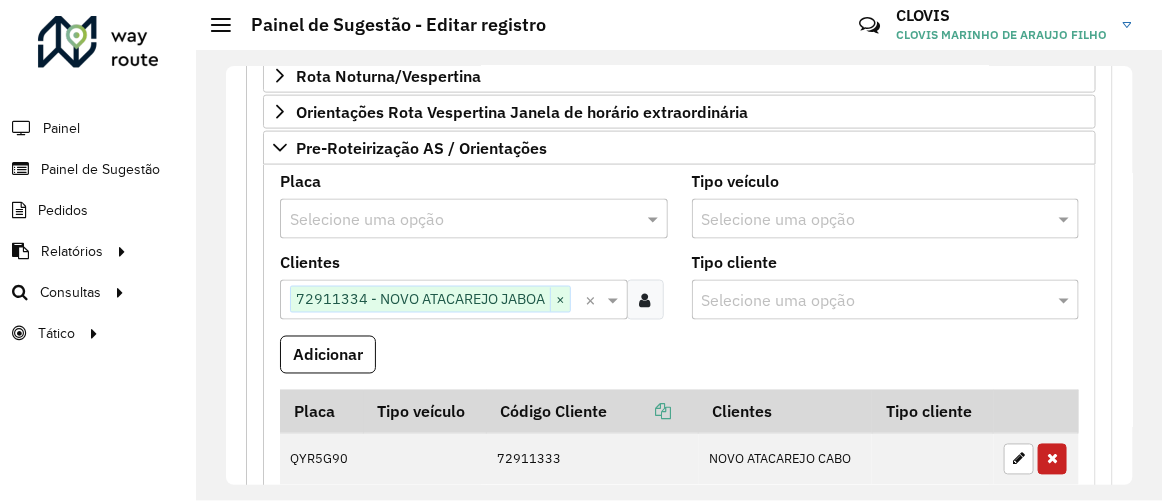 click on "Placa  Selecione uma opção" at bounding box center (474, 206) 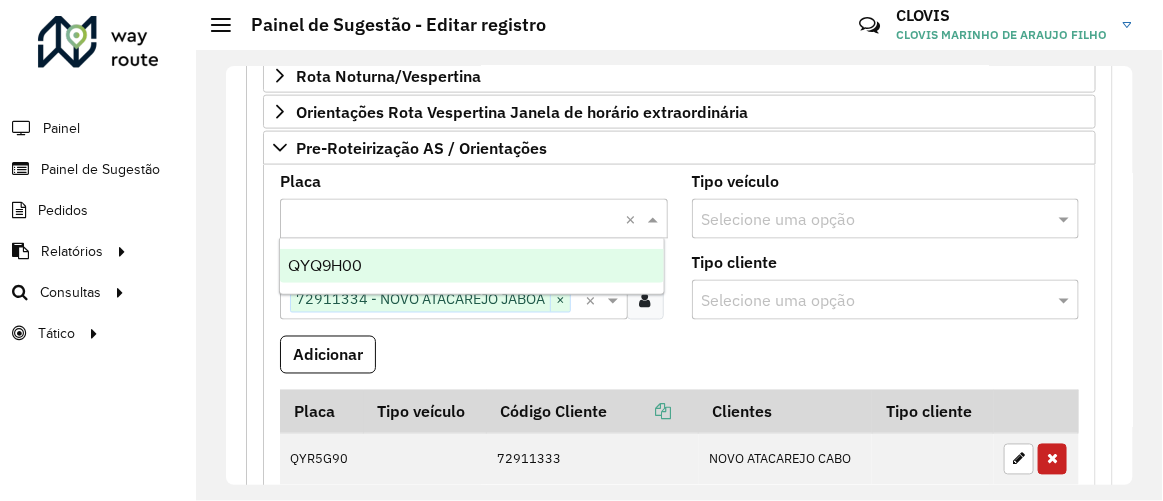 type on "*******" 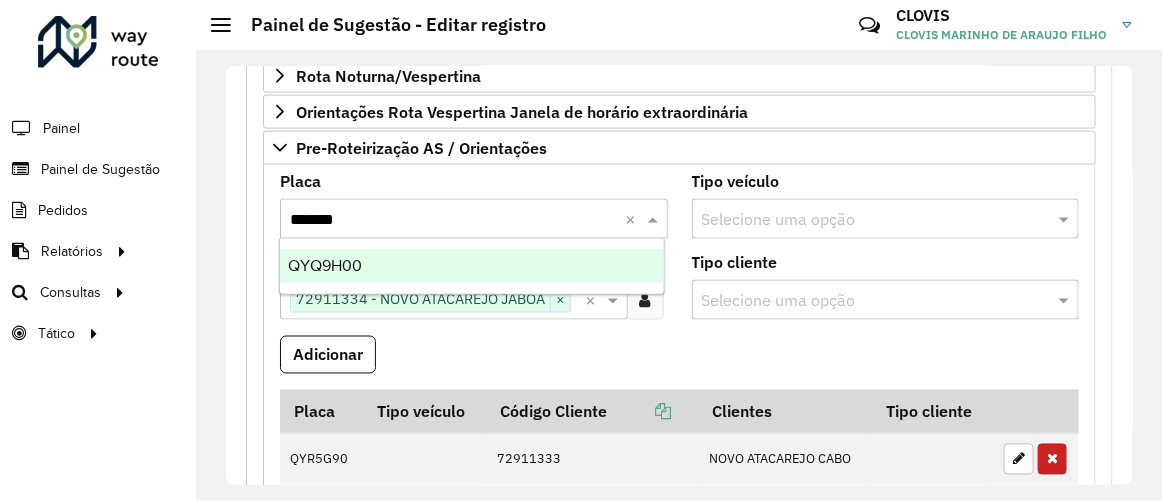 type 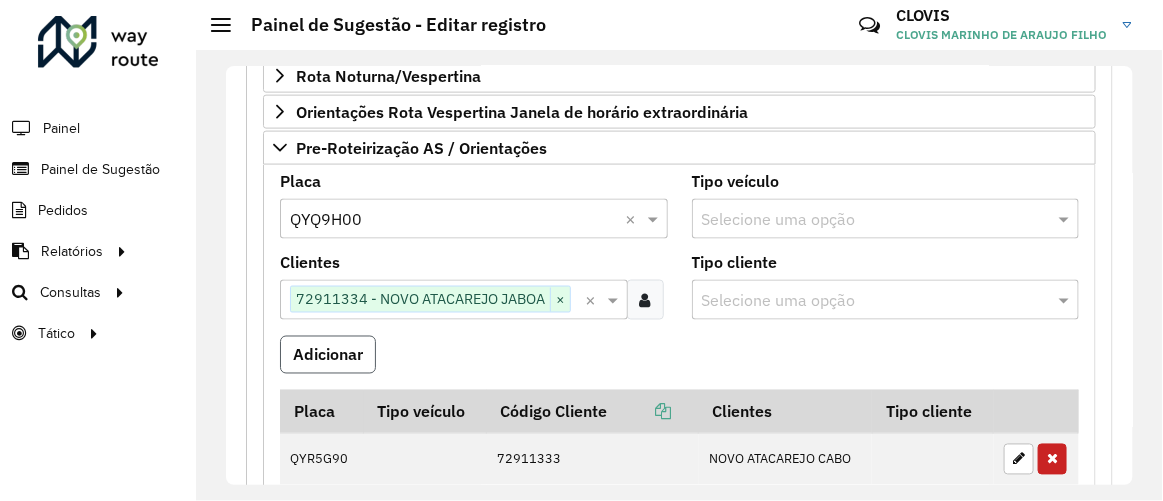 click on "Adicionar" at bounding box center [328, 355] 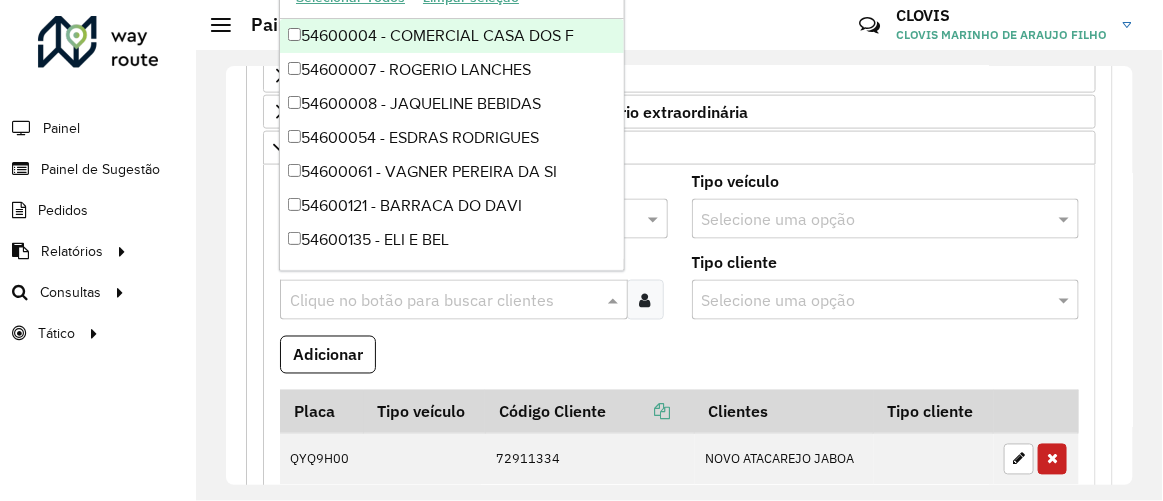 click at bounding box center (444, 301) 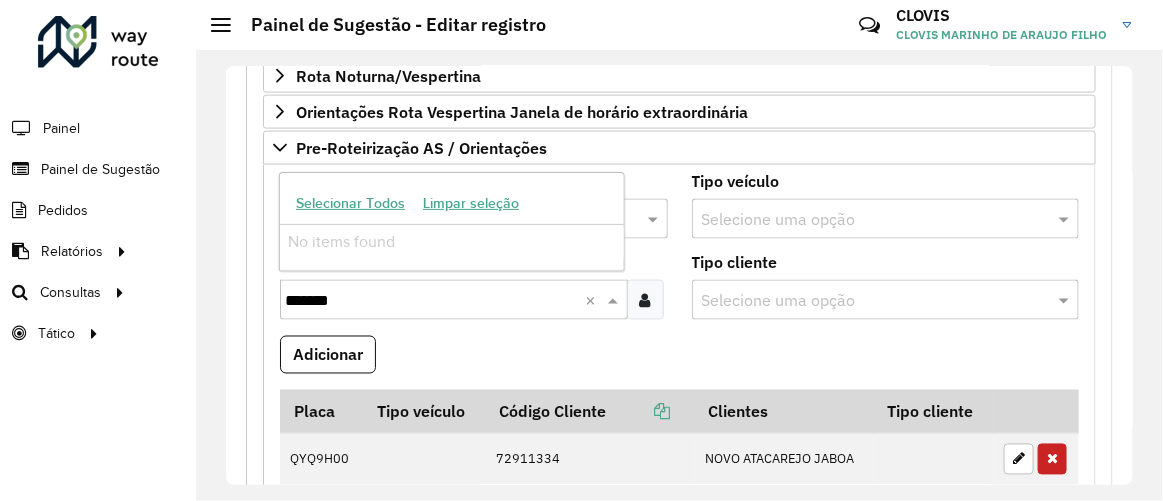 type on "*******" 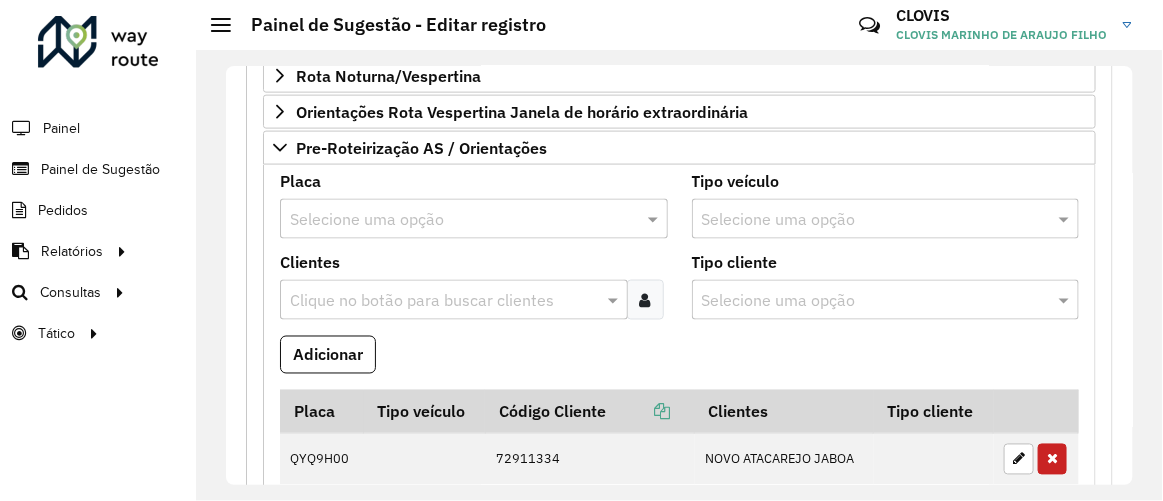 click on "Selecione uma opção" at bounding box center [474, 219] 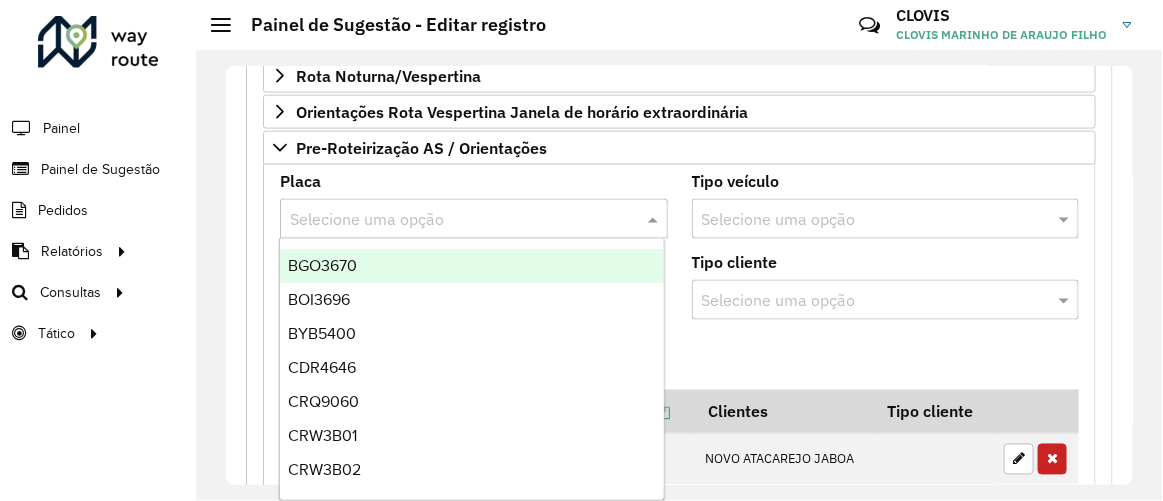 paste on "*******" 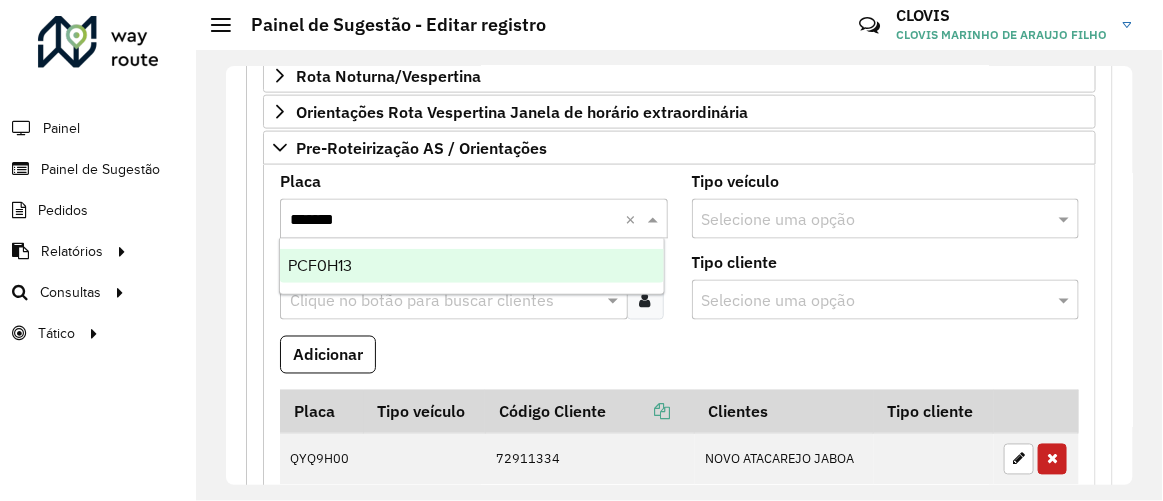 type 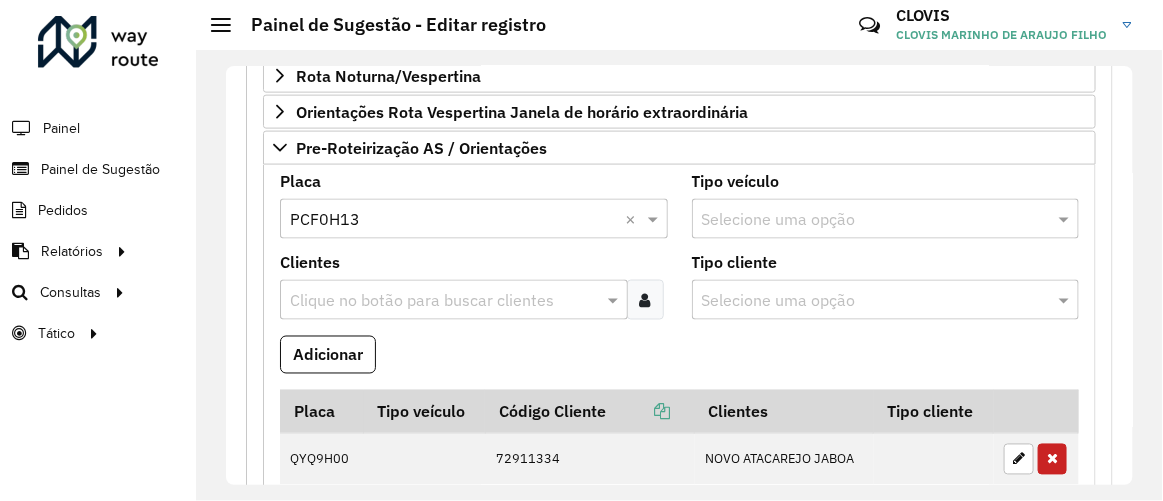 click on "Clique no botão para buscar clientes" at bounding box center (454, 300) 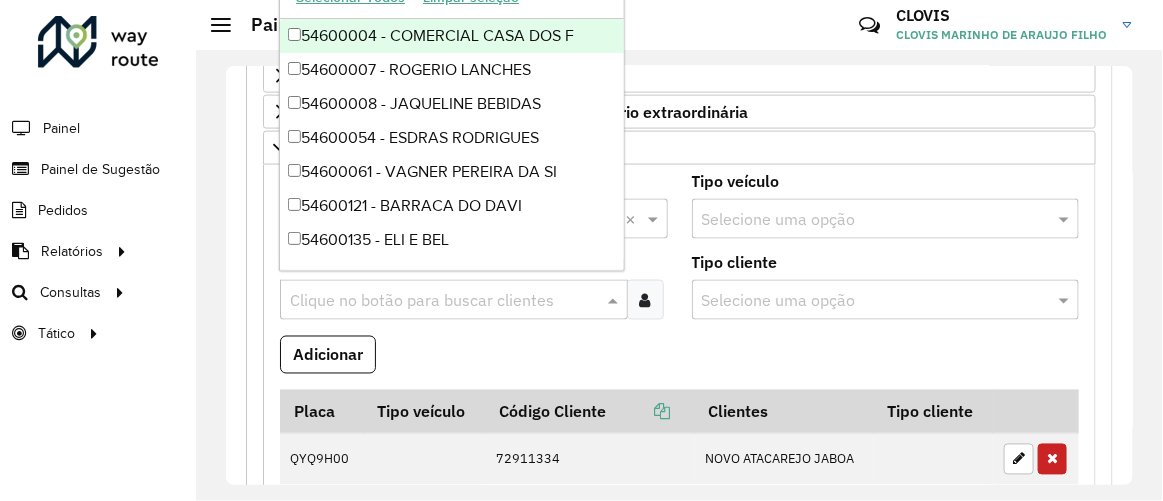 paste on "*****" 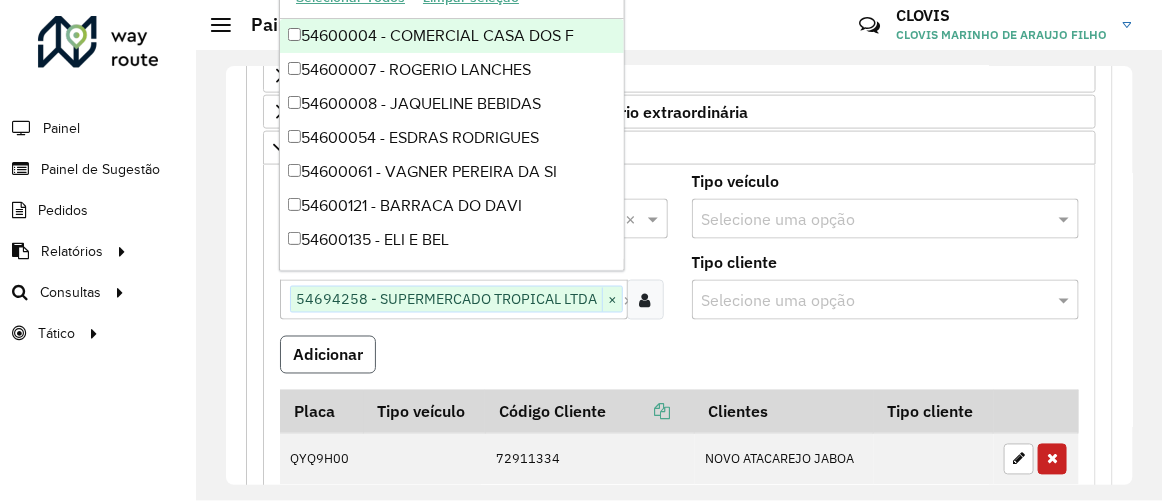 click on "Adicionar" at bounding box center [328, 355] 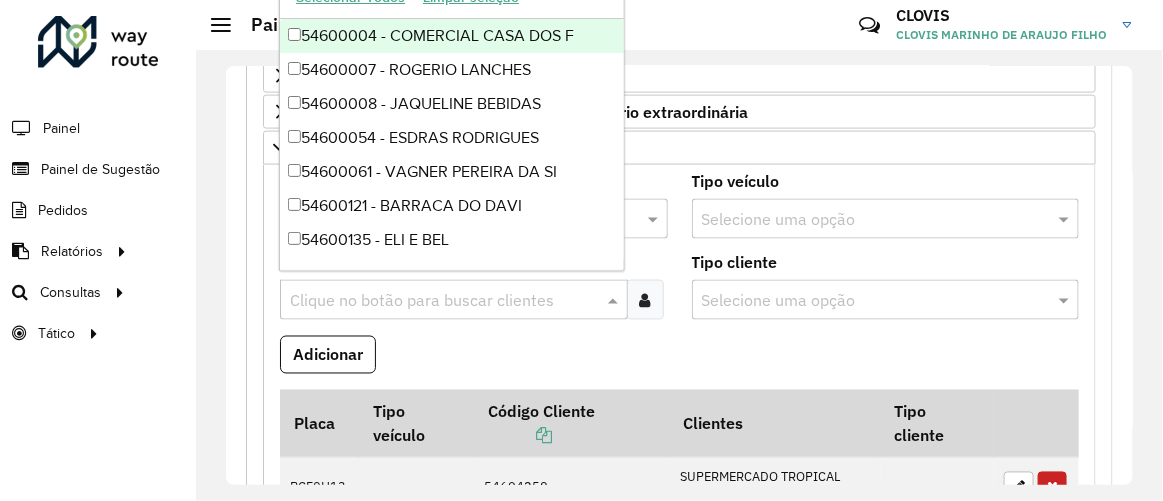 click at bounding box center [444, 301] 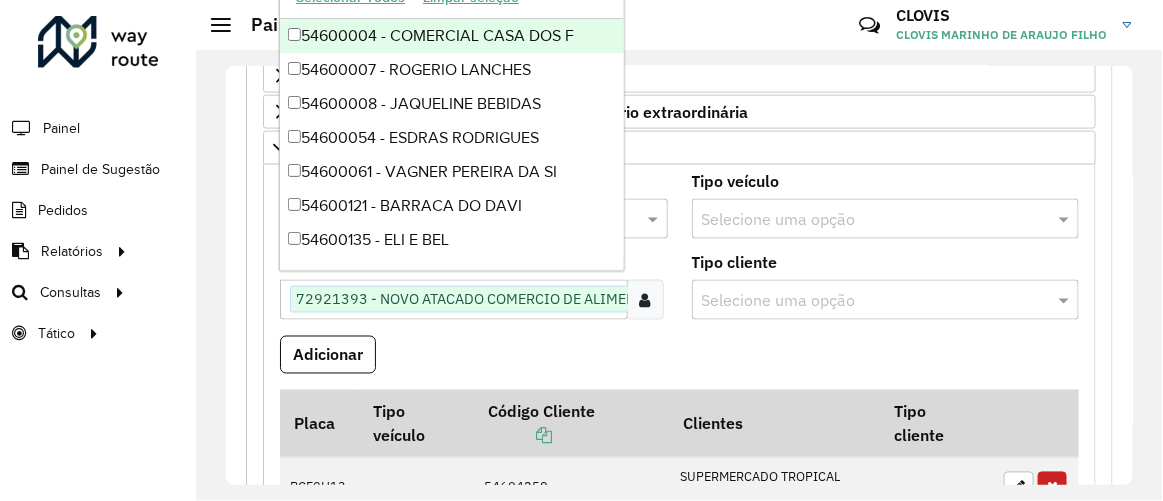 click on "Adicionar" at bounding box center [679, 363] 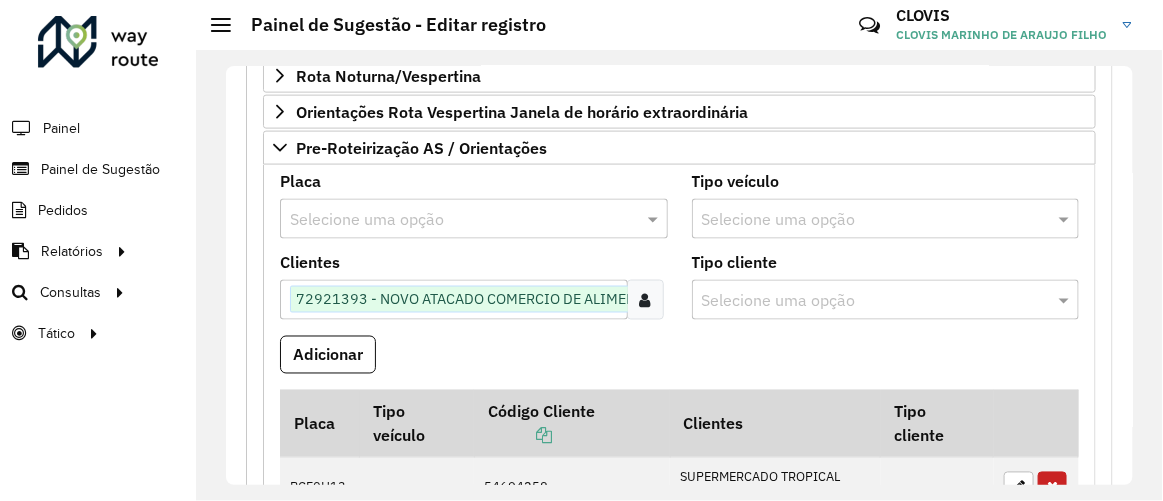 click on "Selecione uma opção" at bounding box center (474, 219) 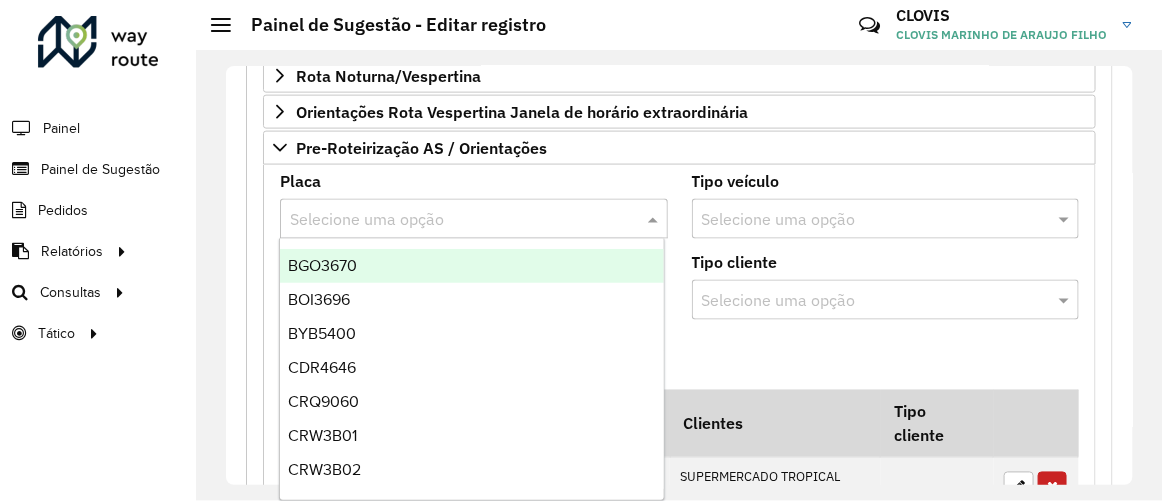 paste on "*******" 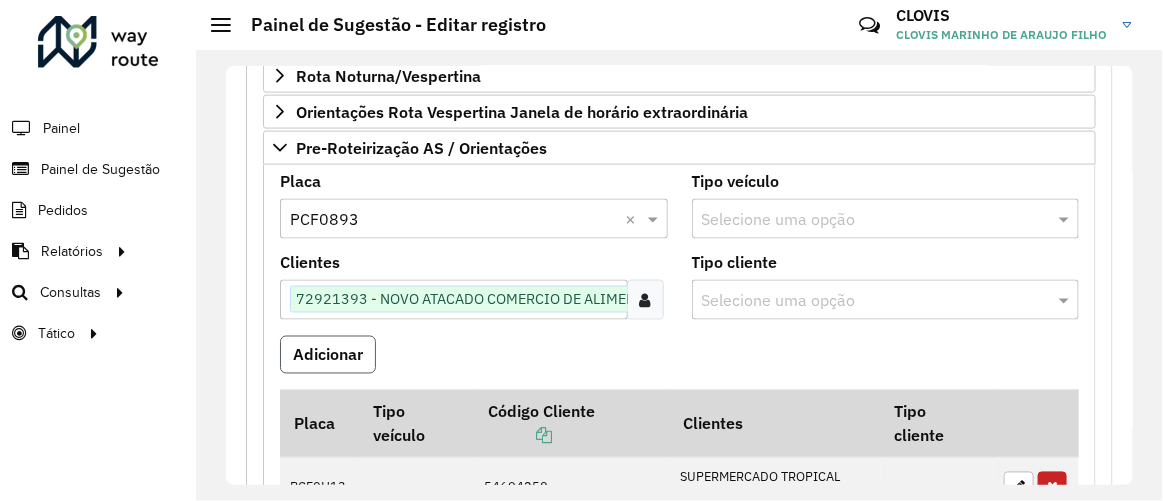 click on "Adicionar" at bounding box center (328, 355) 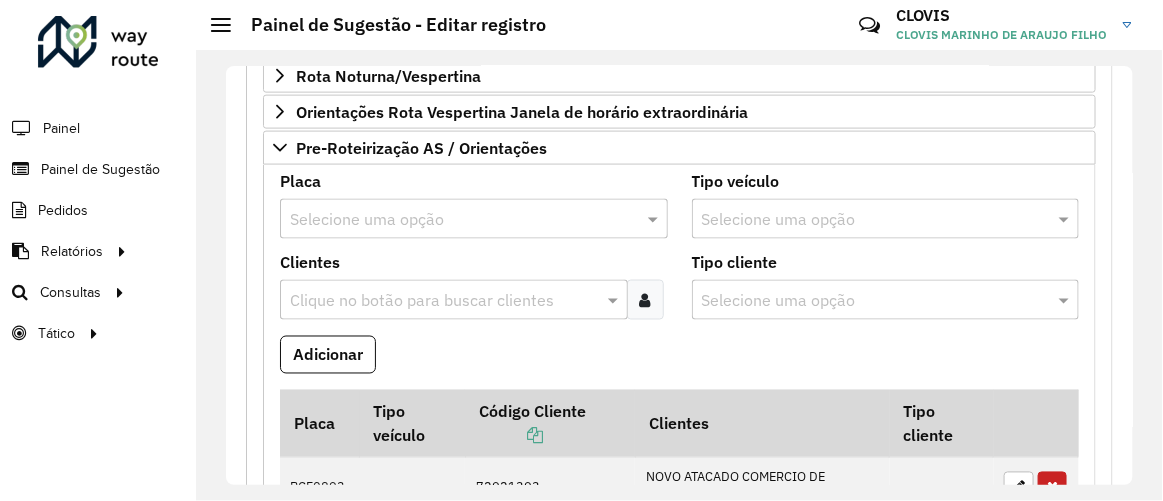 click at bounding box center (454, 220) 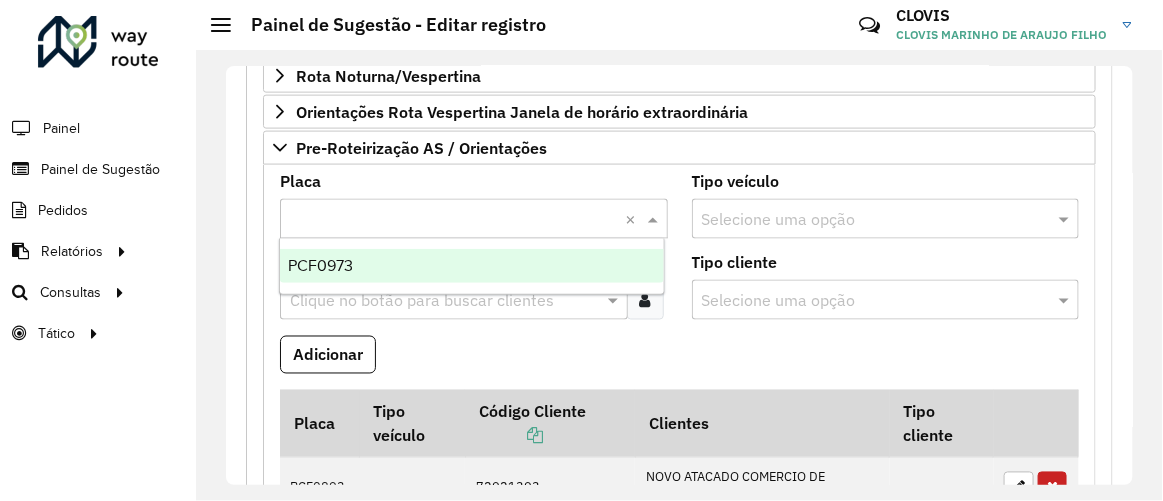 type on "*******" 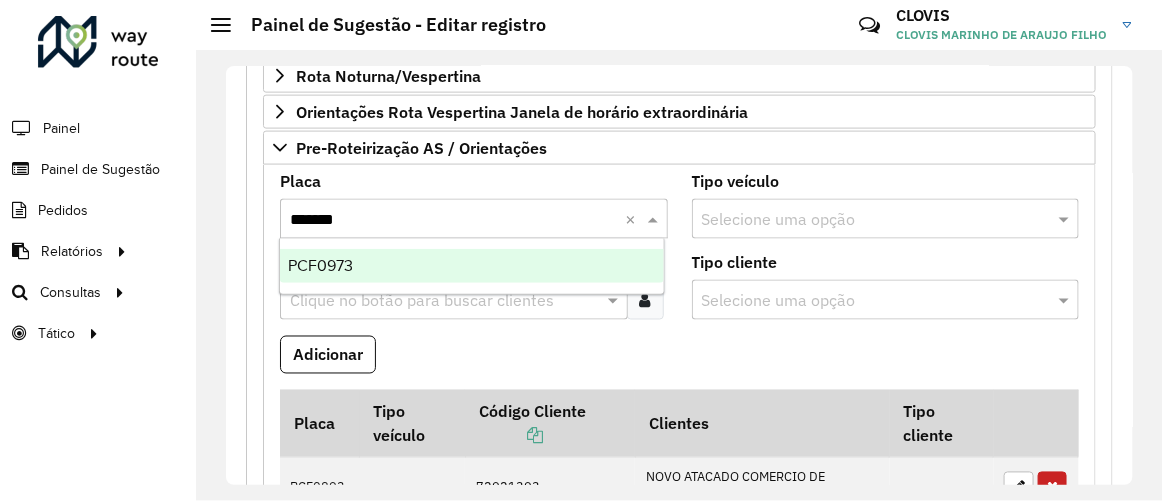 type 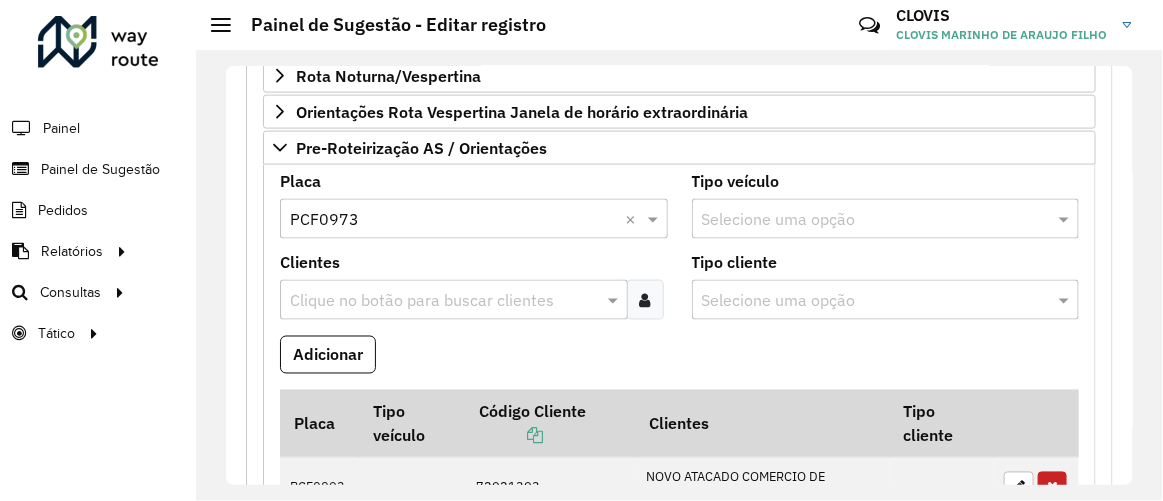 drag, startPoint x: 381, startPoint y: 264, endPoint x: 395, endPoint y: 279, distance: 20.518284 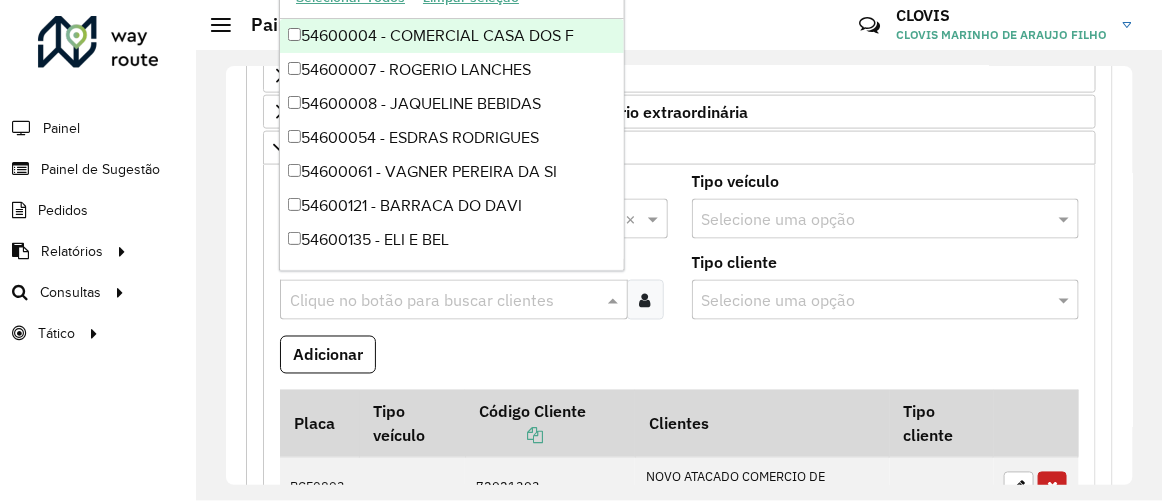 paste on "*****" 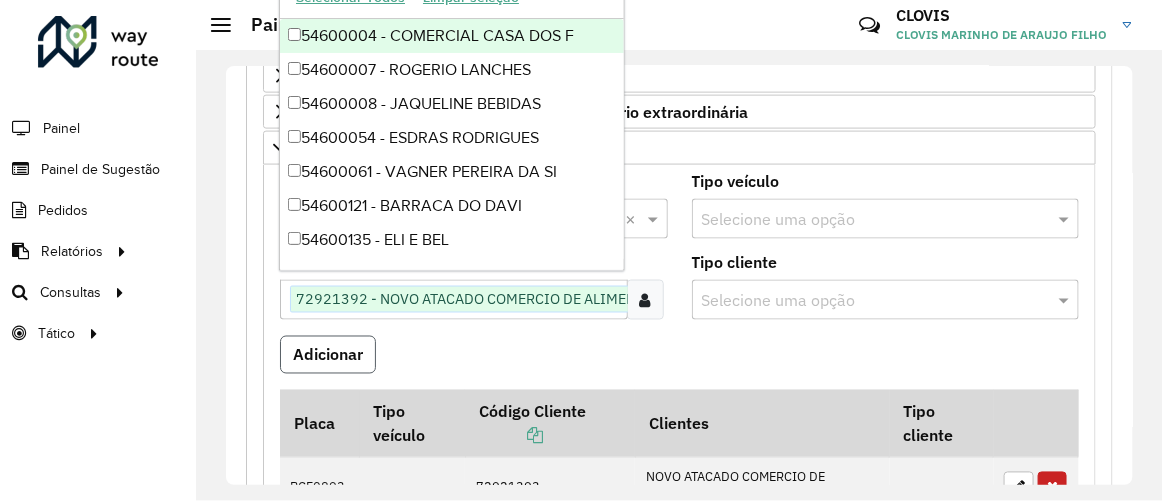 click on "Adicionar" at bounding box center (328, 355) 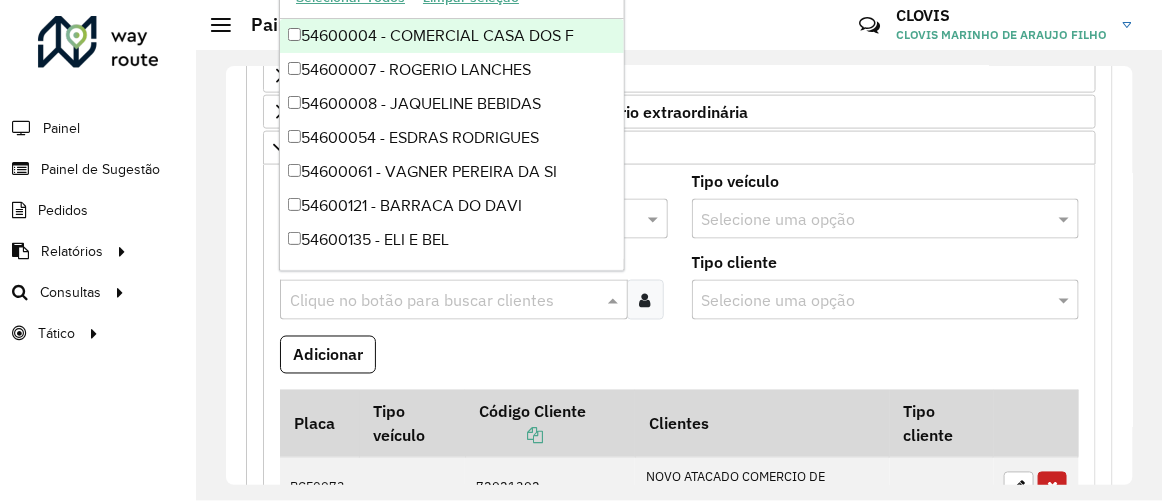 click at bounding box center [444, 301] 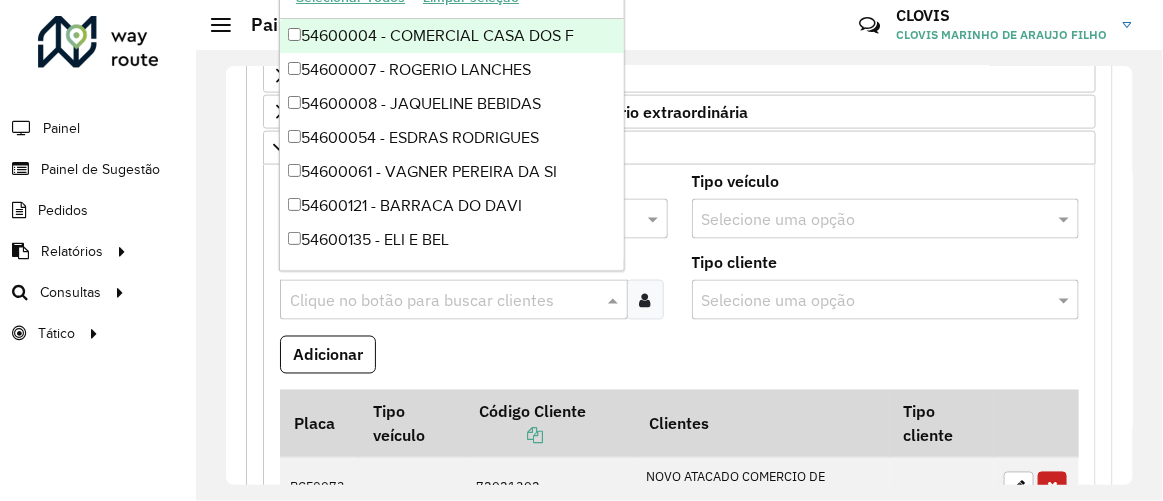 paste on "****" 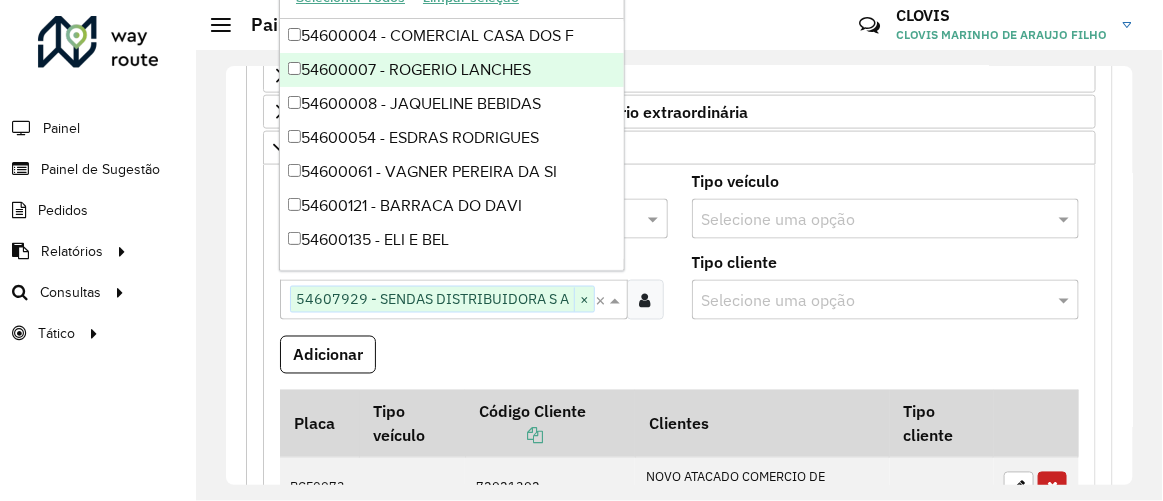 click on "Adicionar" at bounding box center (679, 363) 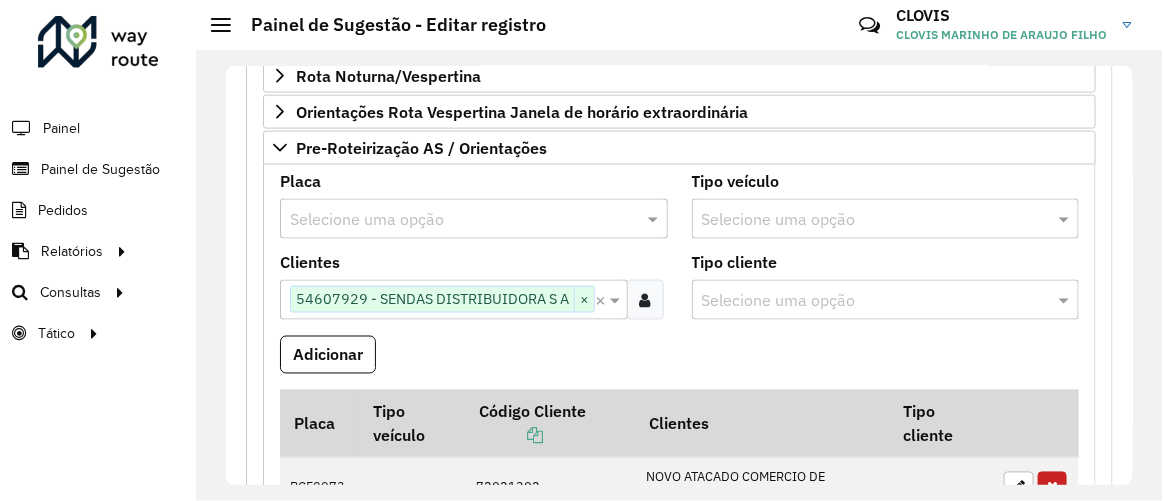 click on "Adicionar" at bounding box center (679, 363) 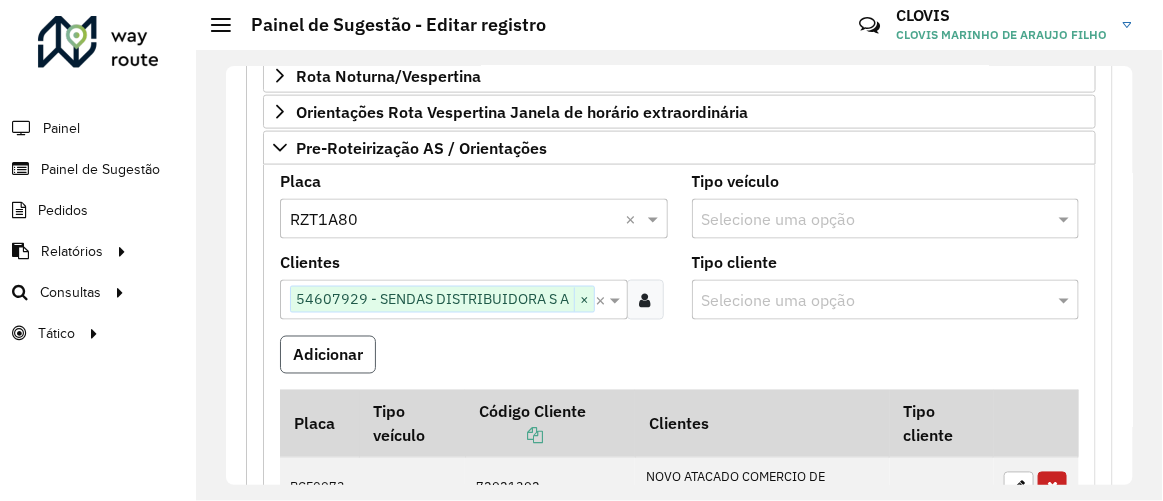 click on "Adicionar" at bounding box center [328, 355] 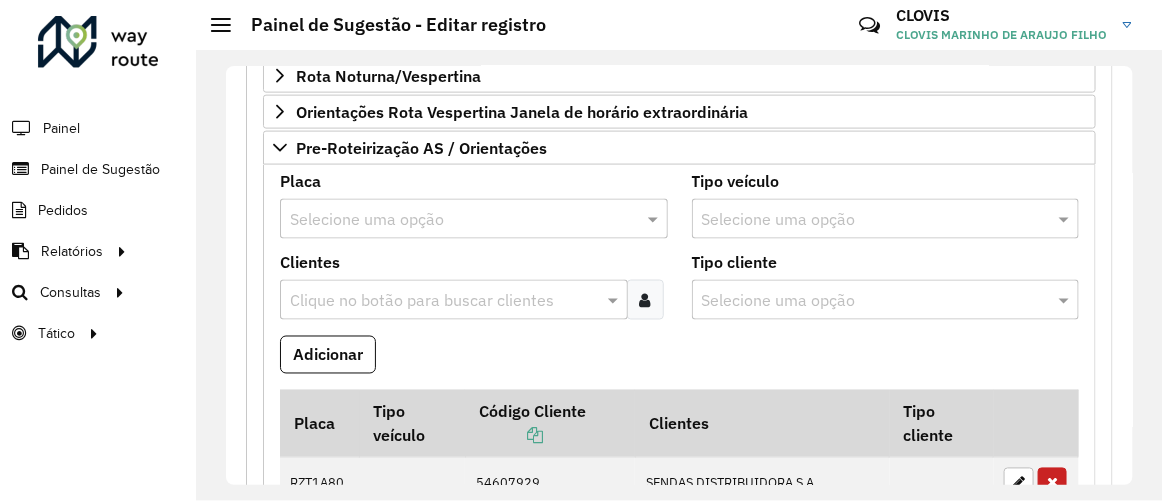 click on "Selecione uma opção" at bounding box center [474, 219] 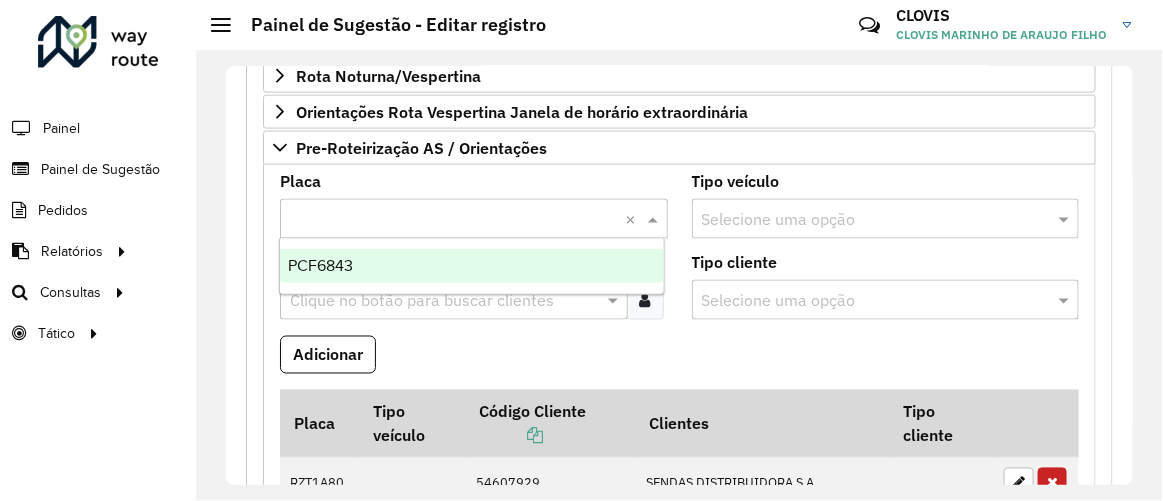 type on "*******" 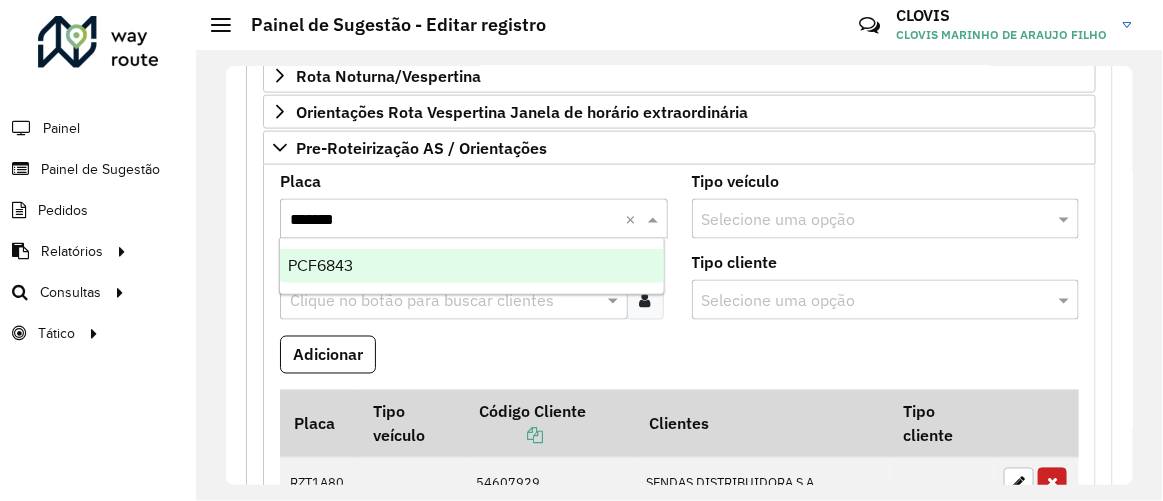 type 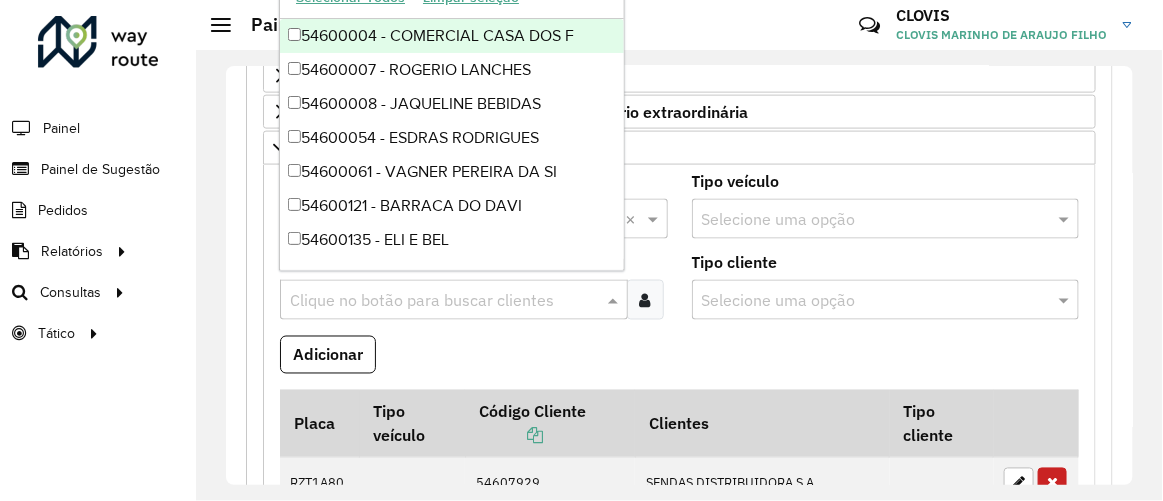 click at bounding box center (444, 301) 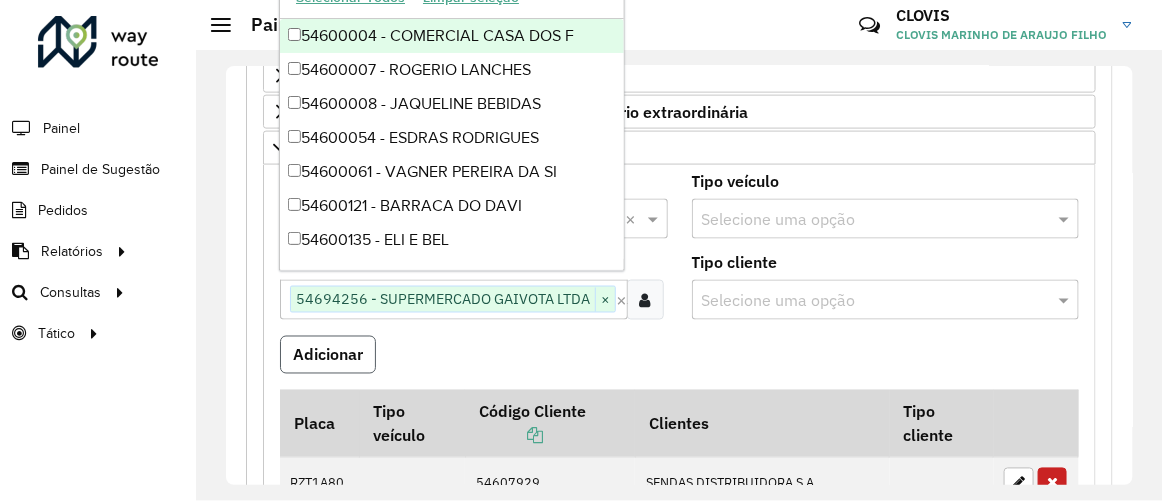 click on "Adicionar" at bounding box center [328, 355] 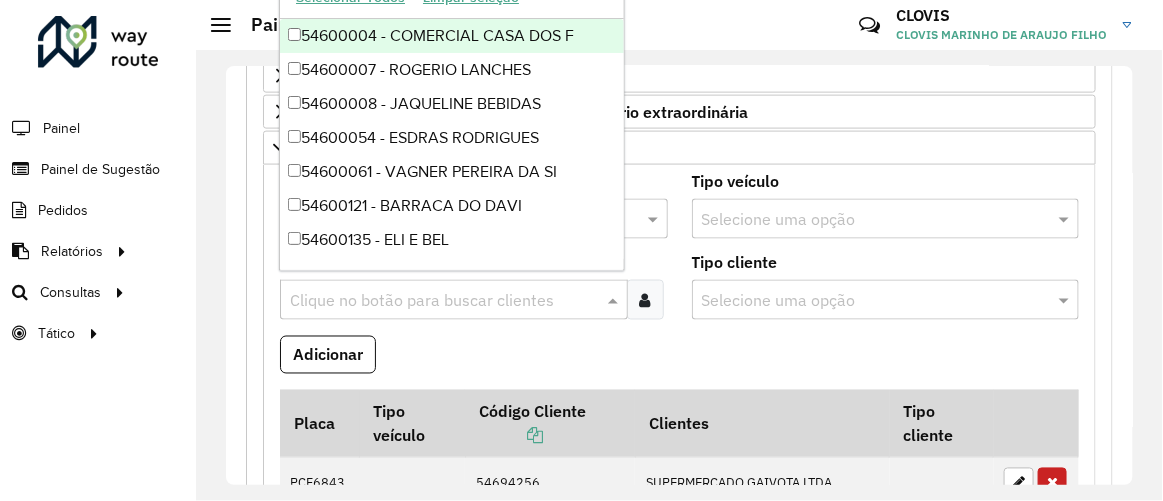 click at bounding box center (444, 301) 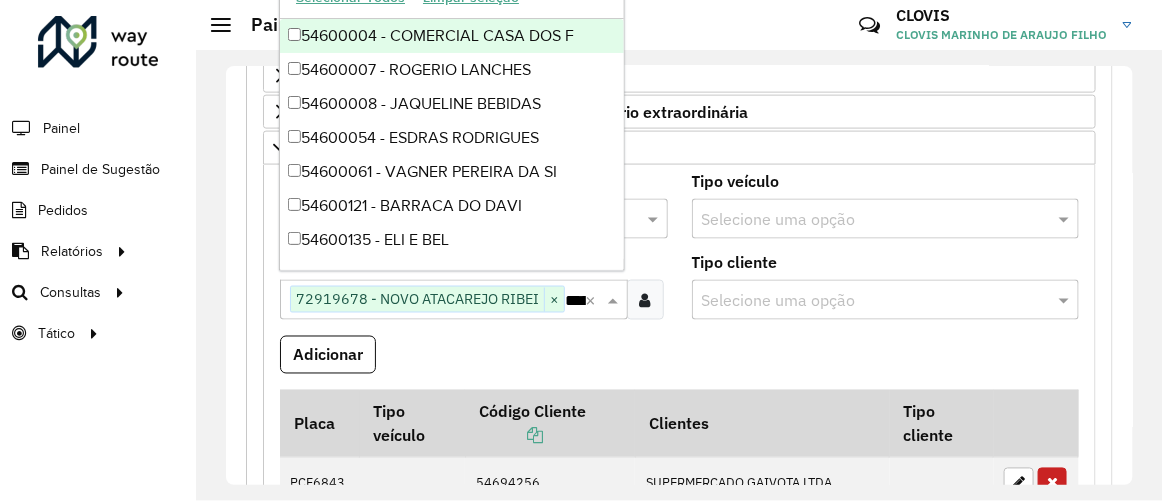 type 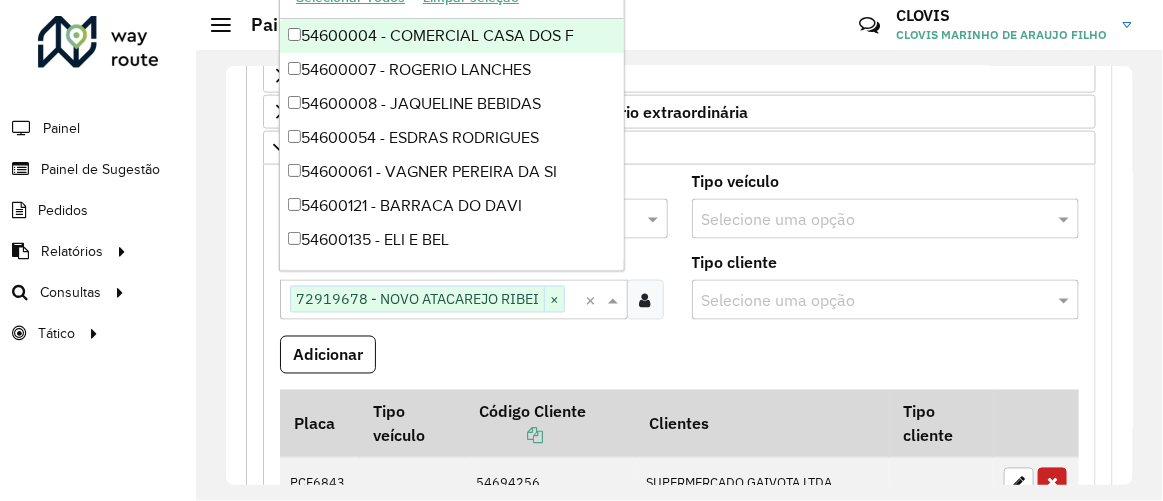 click on "Clientes  Clique no botão para buscar clientes 72919678 - NOVO ATACAREJO RIBEI × ×" at bounding box center [474, 295] 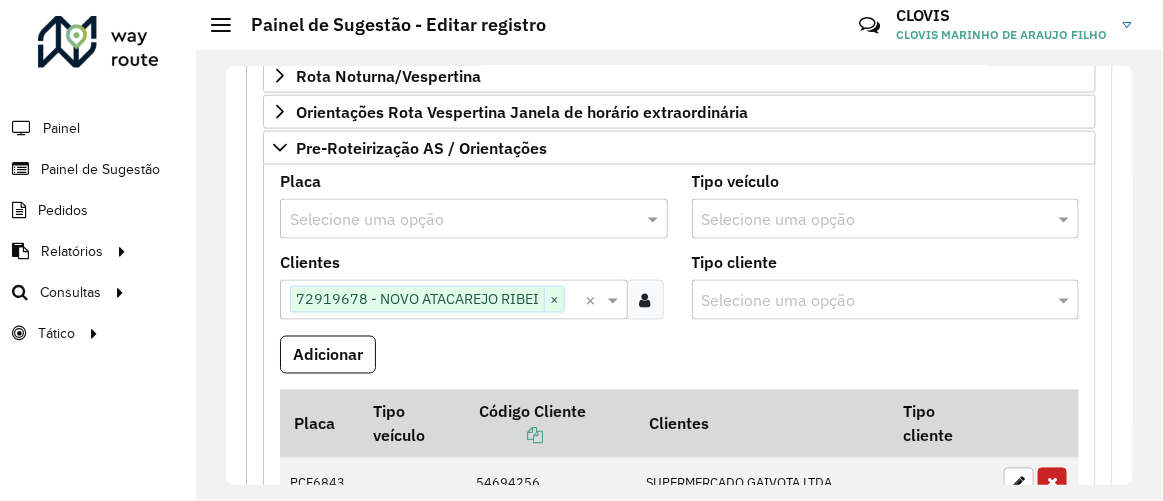 click at bounding box center [454, 220] 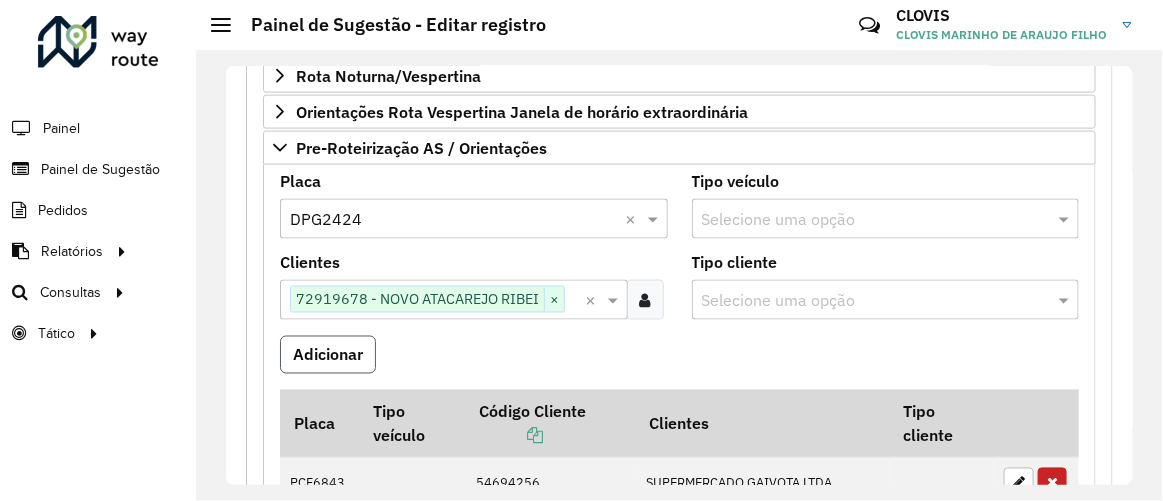 click on "Adicionar" at bounding box center (328, 355) 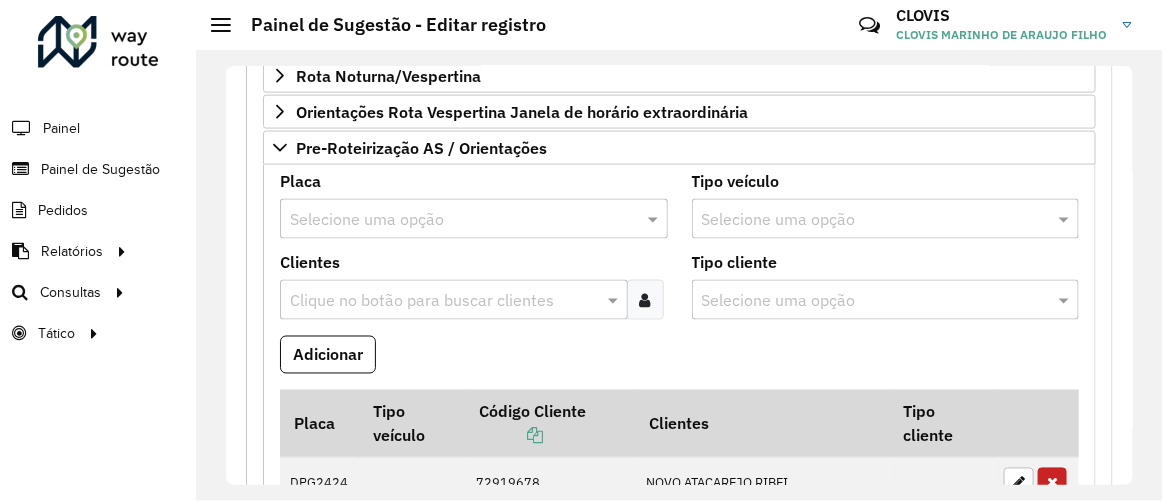 click at bounding box center (454, 220) 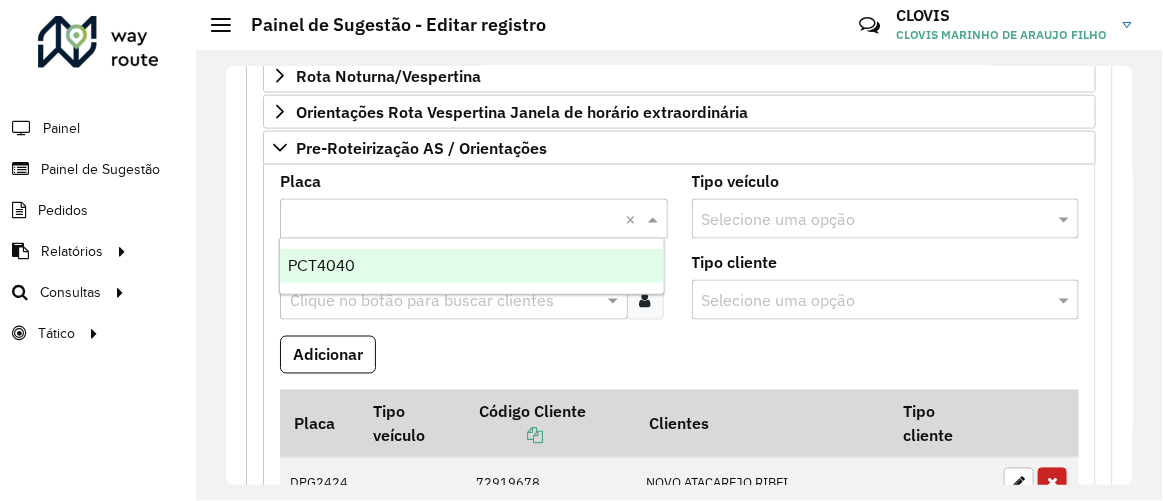 type on "*******" 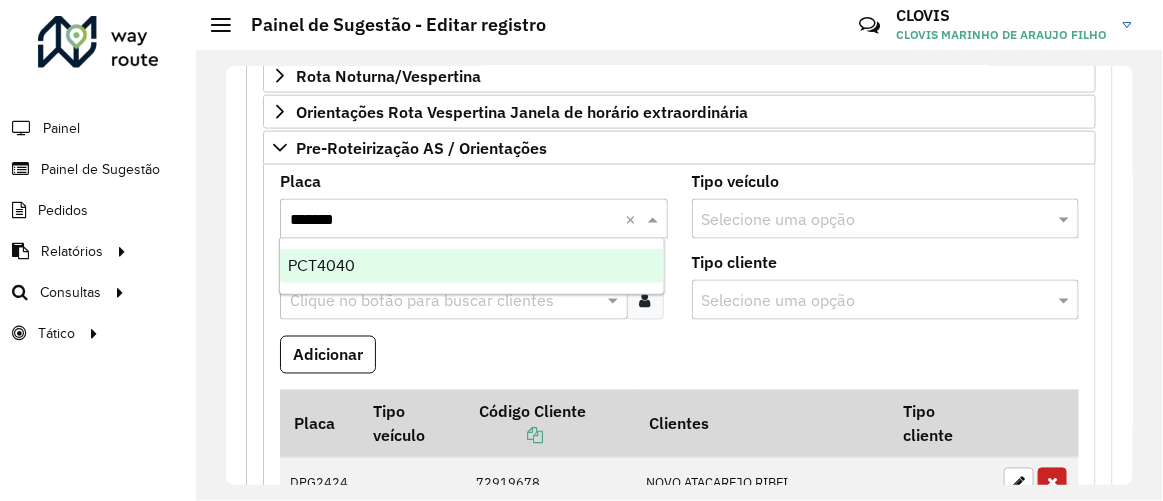 type 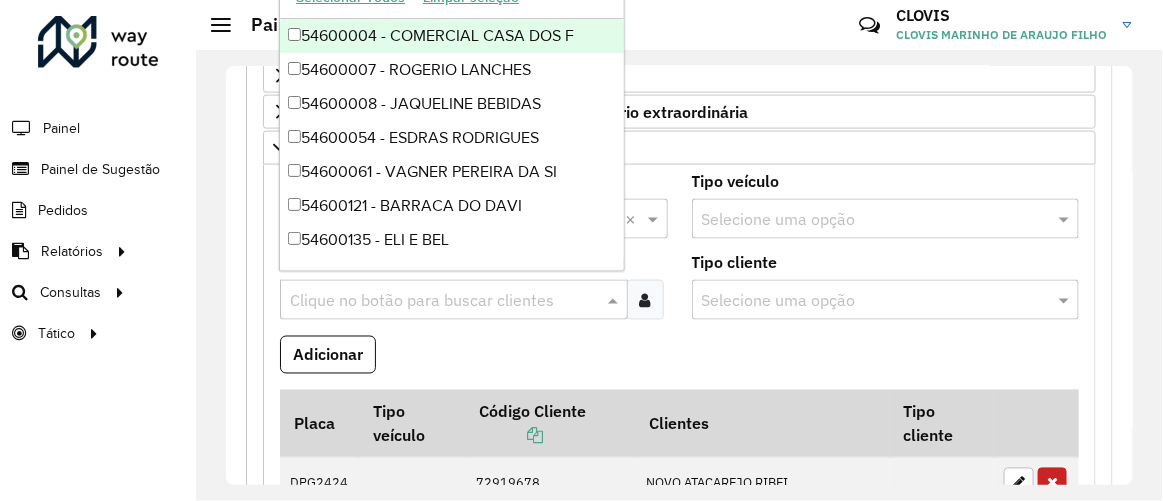 click at bounding box center (444, 301) 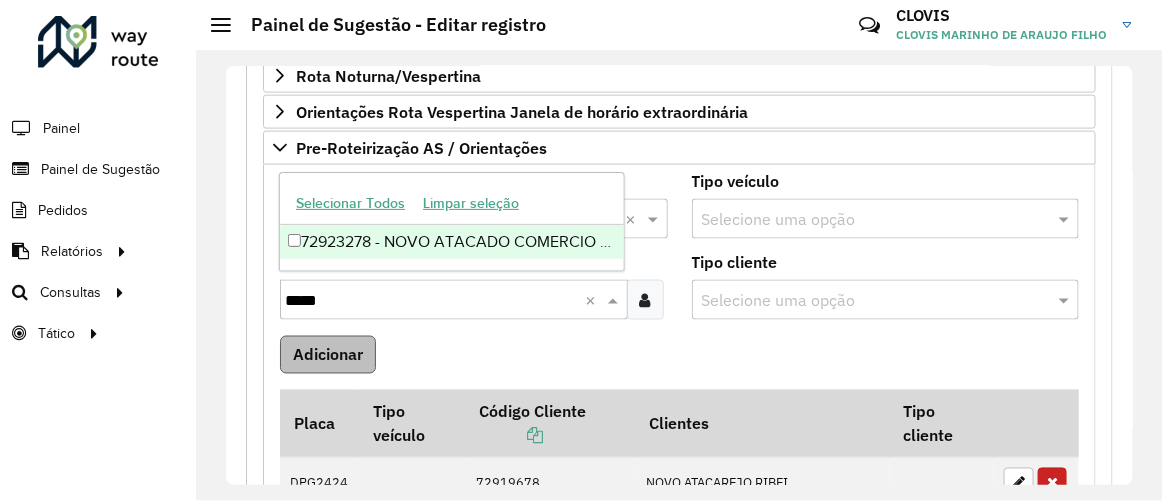 type on "*****" 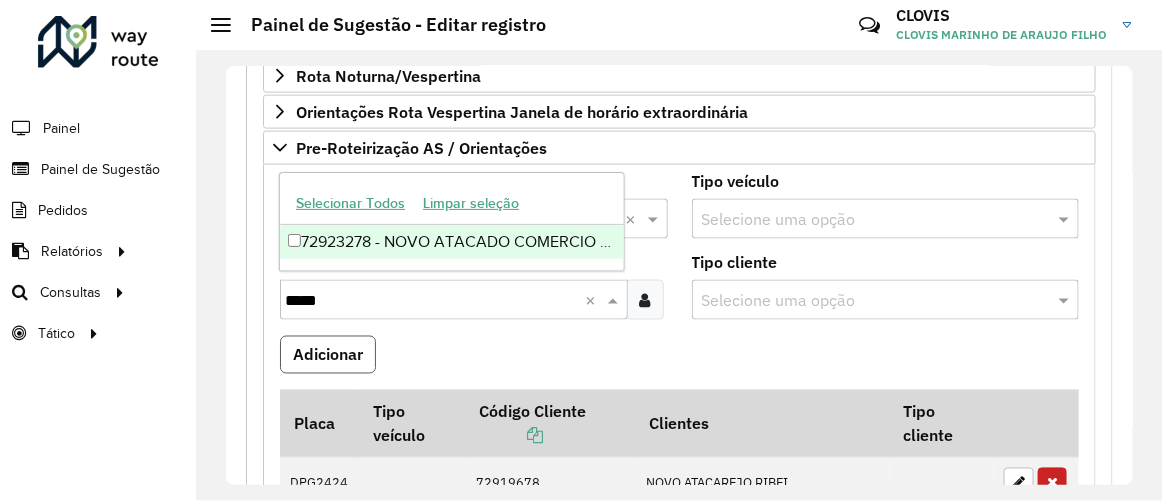 click on "Adicionar" at bounding box center [328, 355] 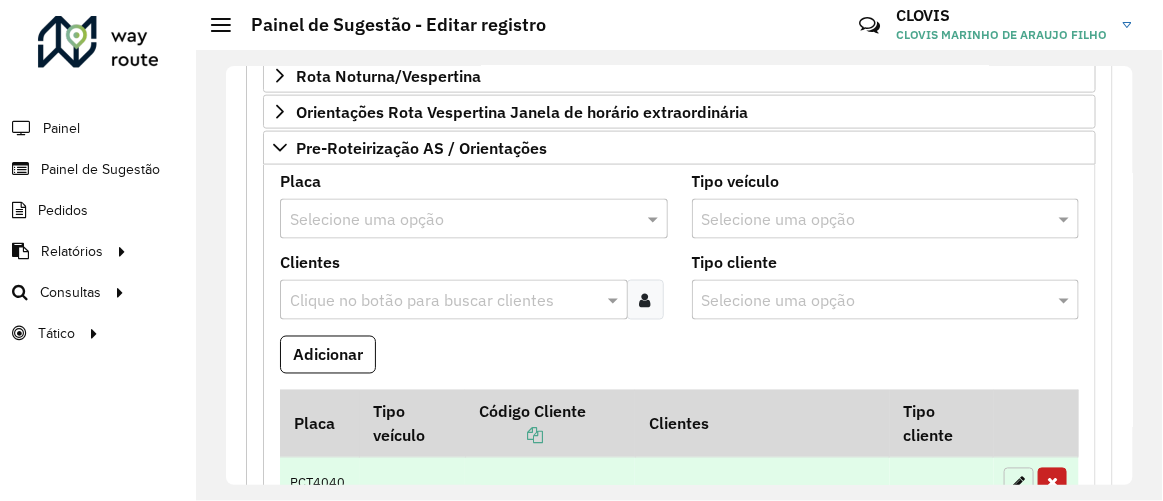 click at bounding box center (1019, 483) 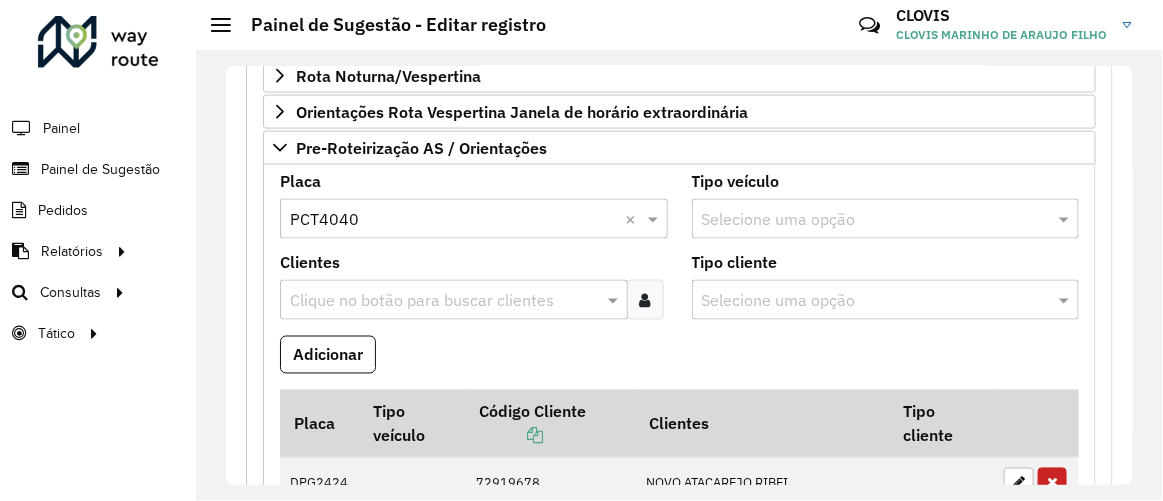 type on "*" 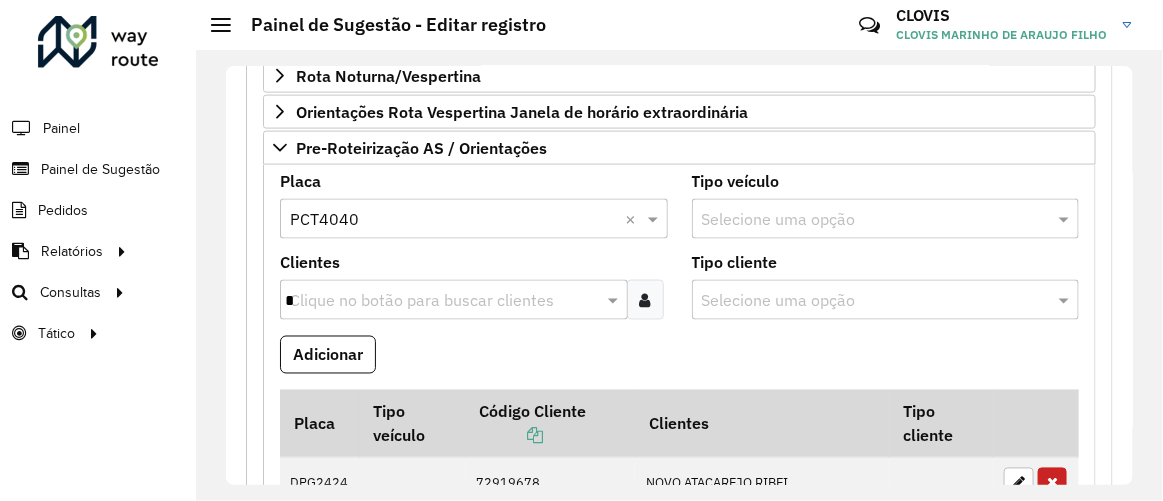 click on "*" at bounding box center [444, 301] 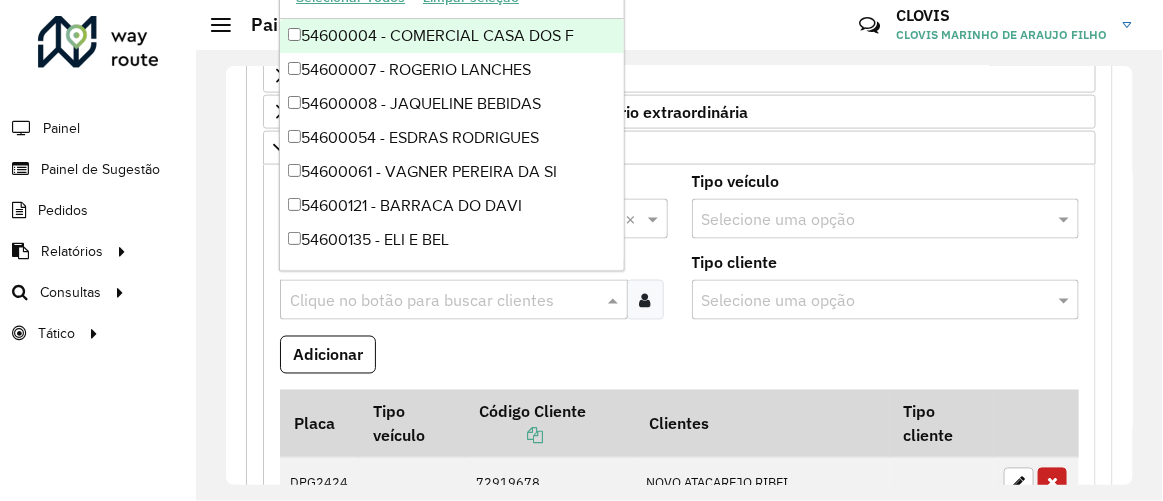 paste on "*****" 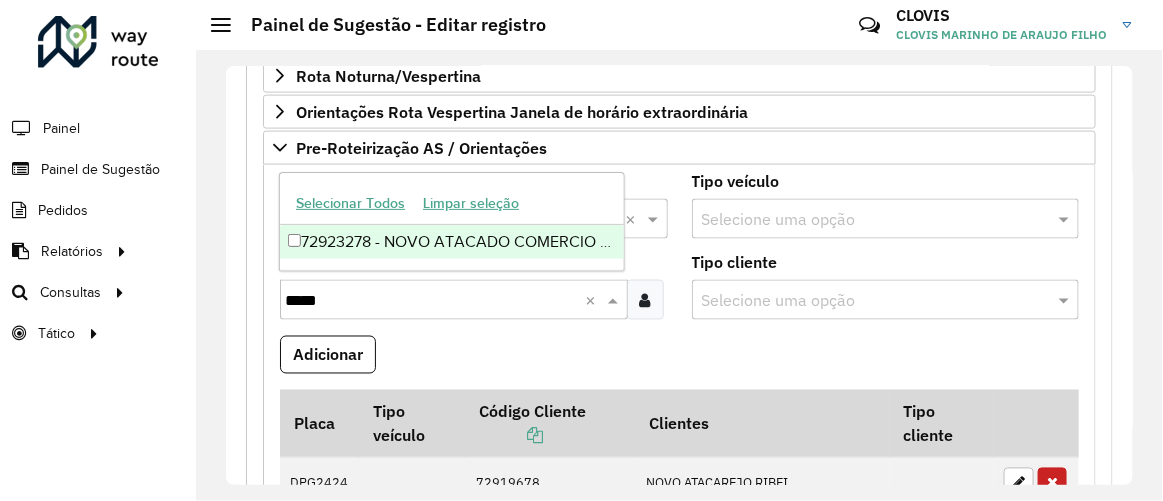 click on "*****" at bounding box center [435, 301] 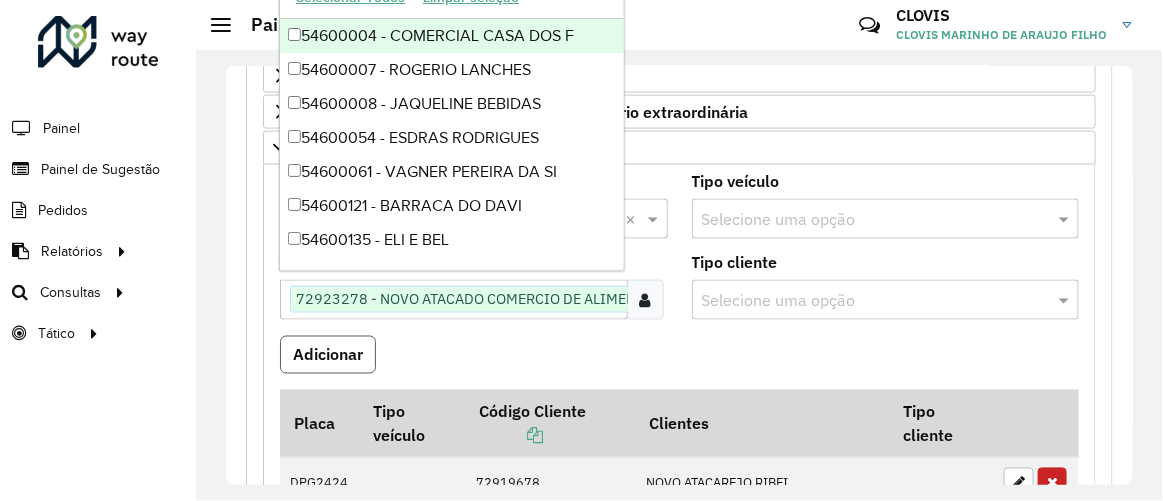 click on "Adicionar" at bounding box center (328, 355) 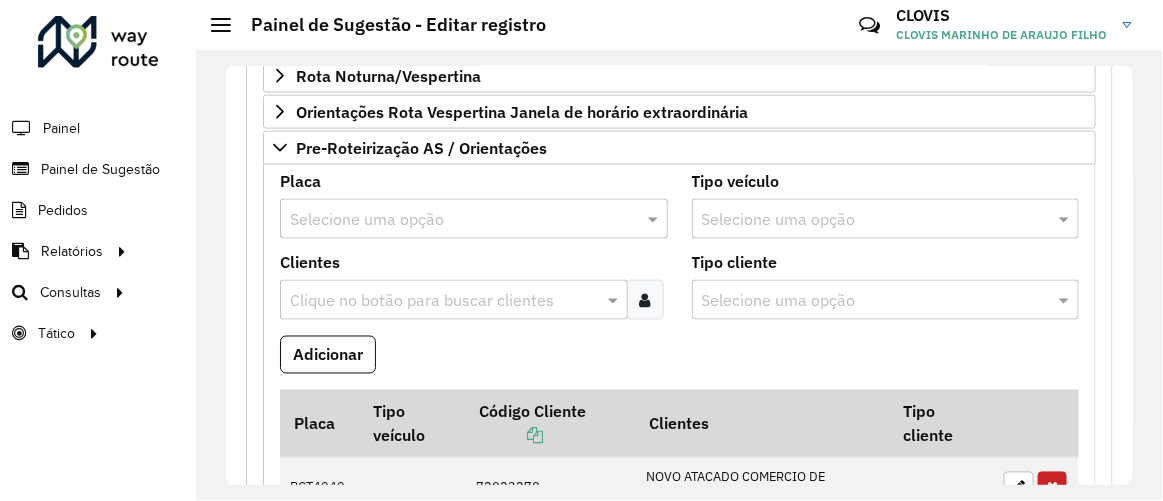 click on "Adicionar" at bounding box center [679, 363] 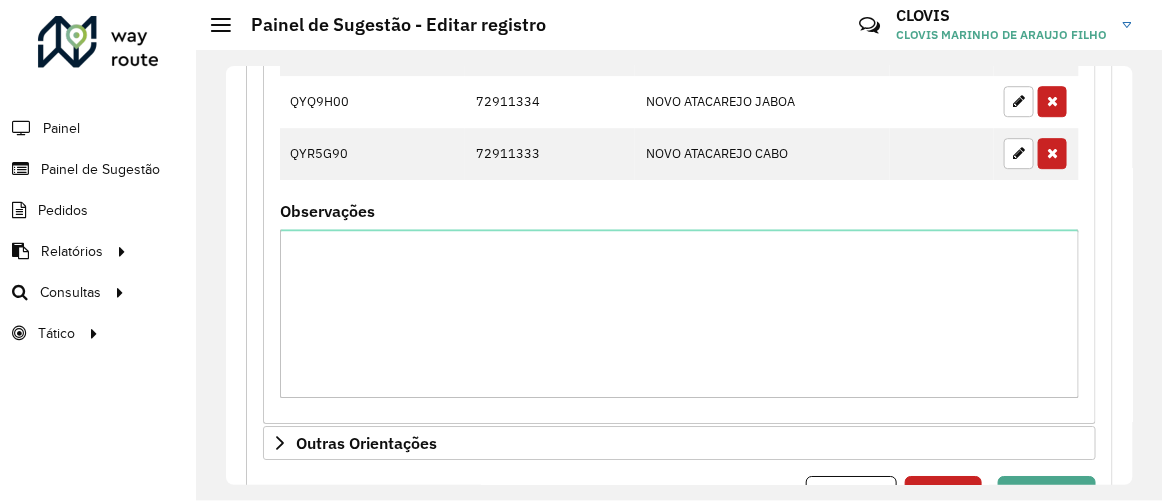 scroll, scrollTop: 1501, scrollLeft: 0, axis: vertical 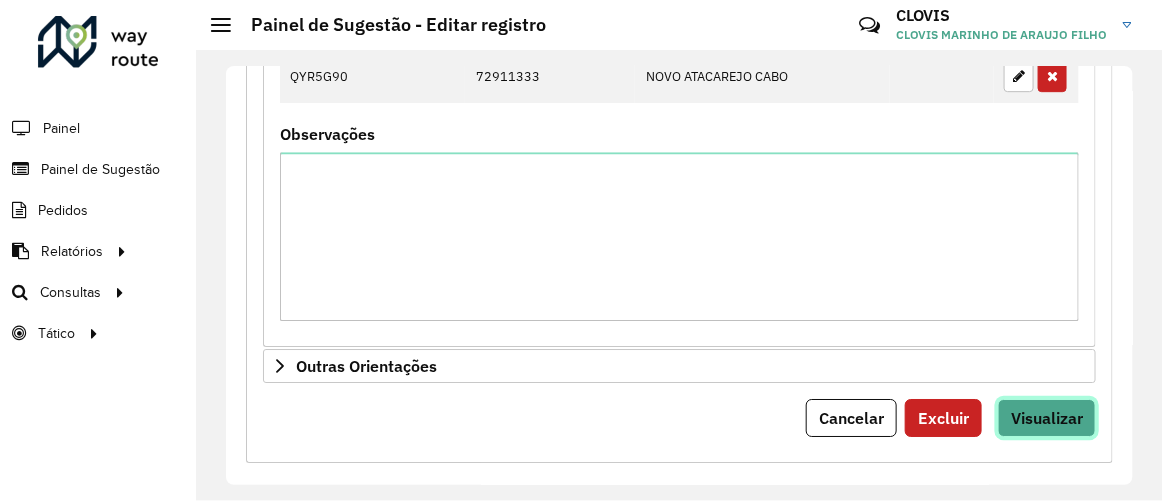 click on "Visualizar" at bounding box center (1047, 418) 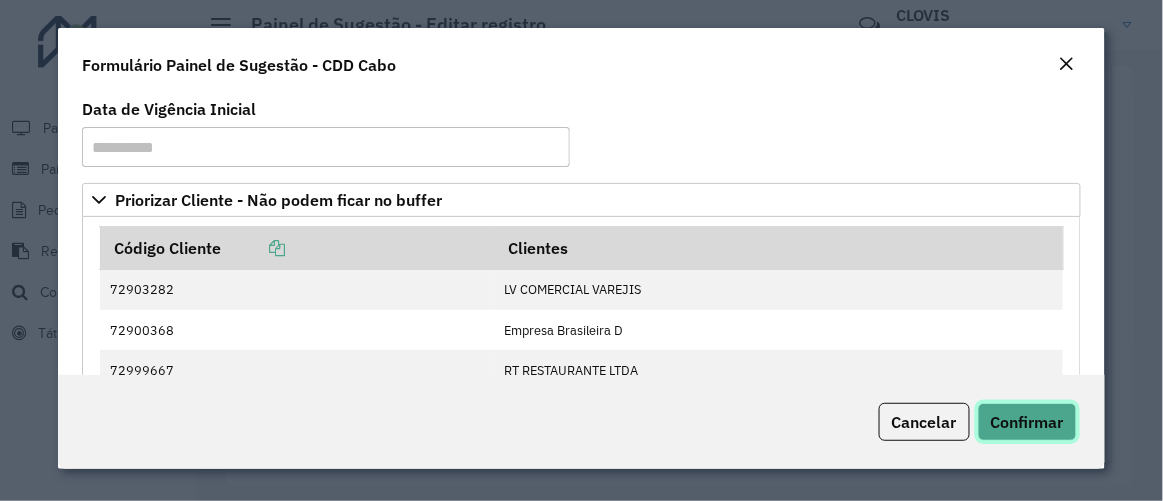 click on "Confirmar" 